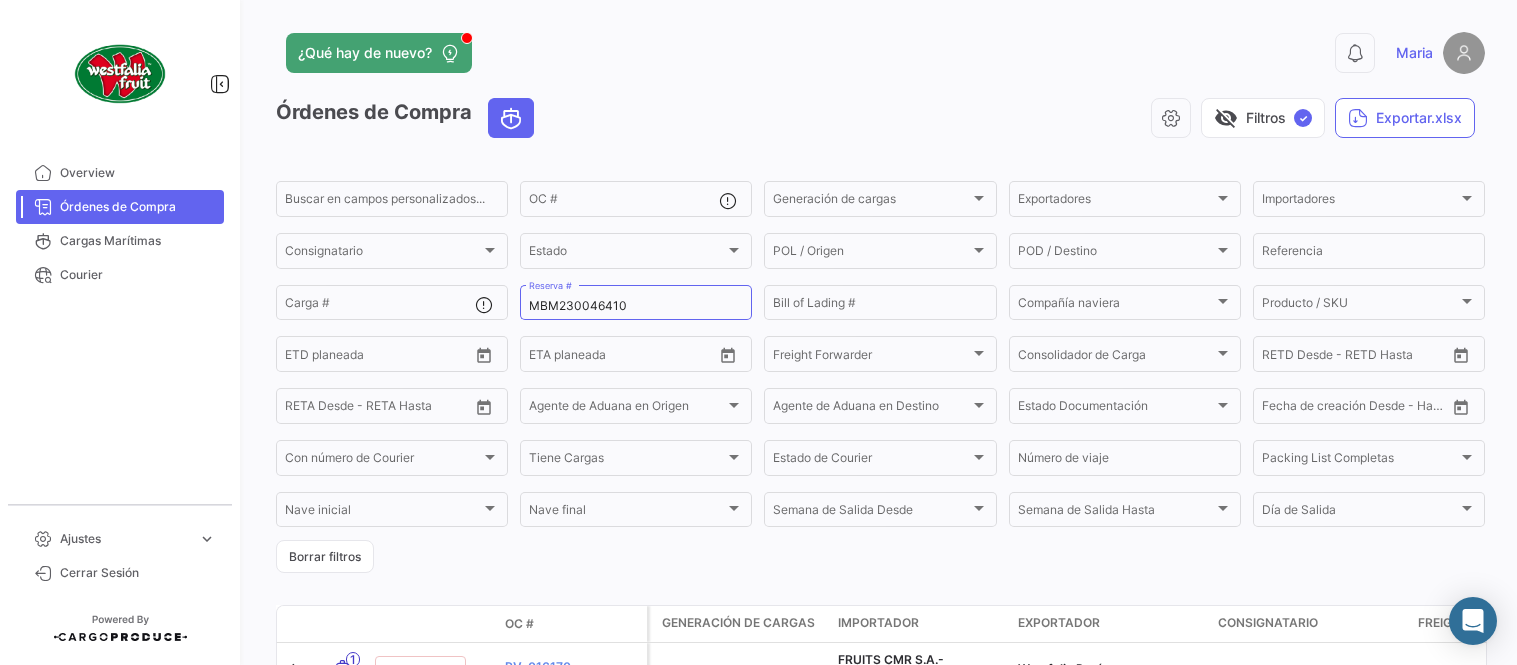 scroll, scrollTop: 0, scrollLeft: 0, axis: both 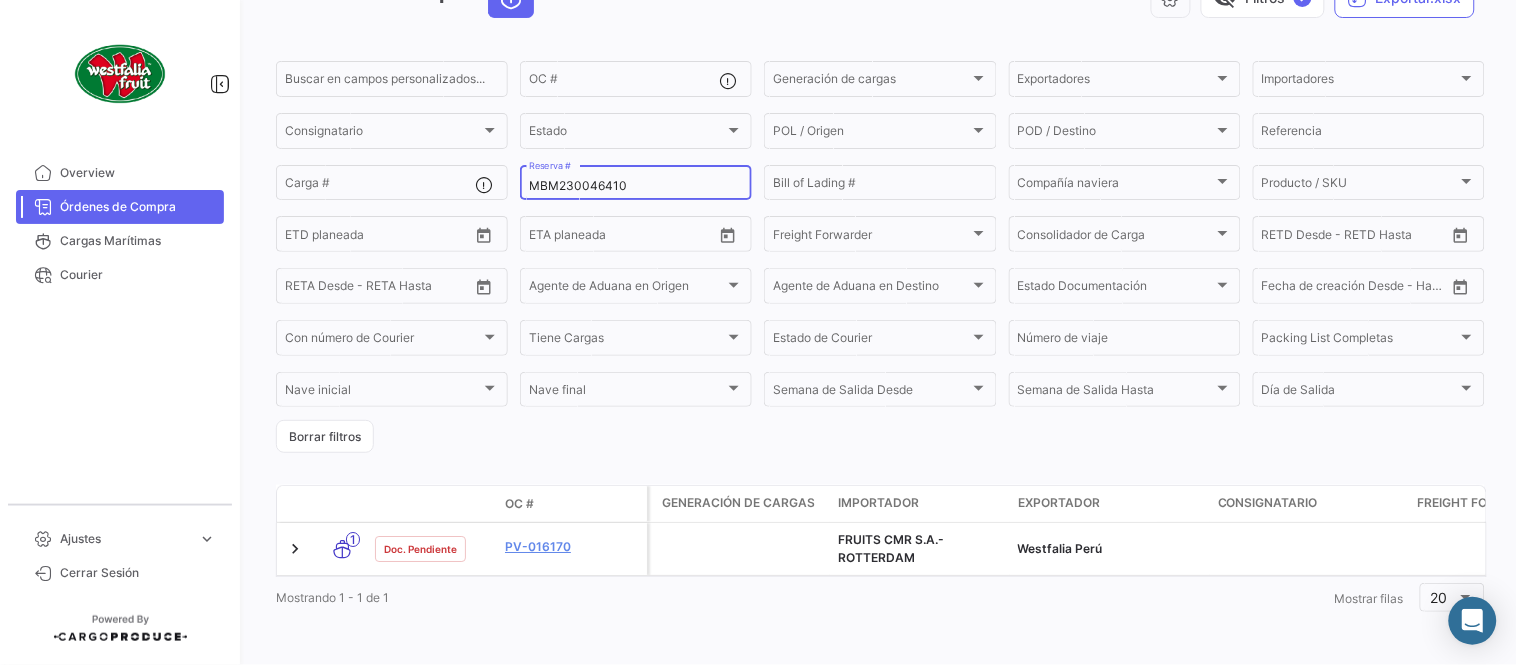 click on "Órdenes de Compra   visibility_off   Filtros  ✓  Exportar.xlsx" 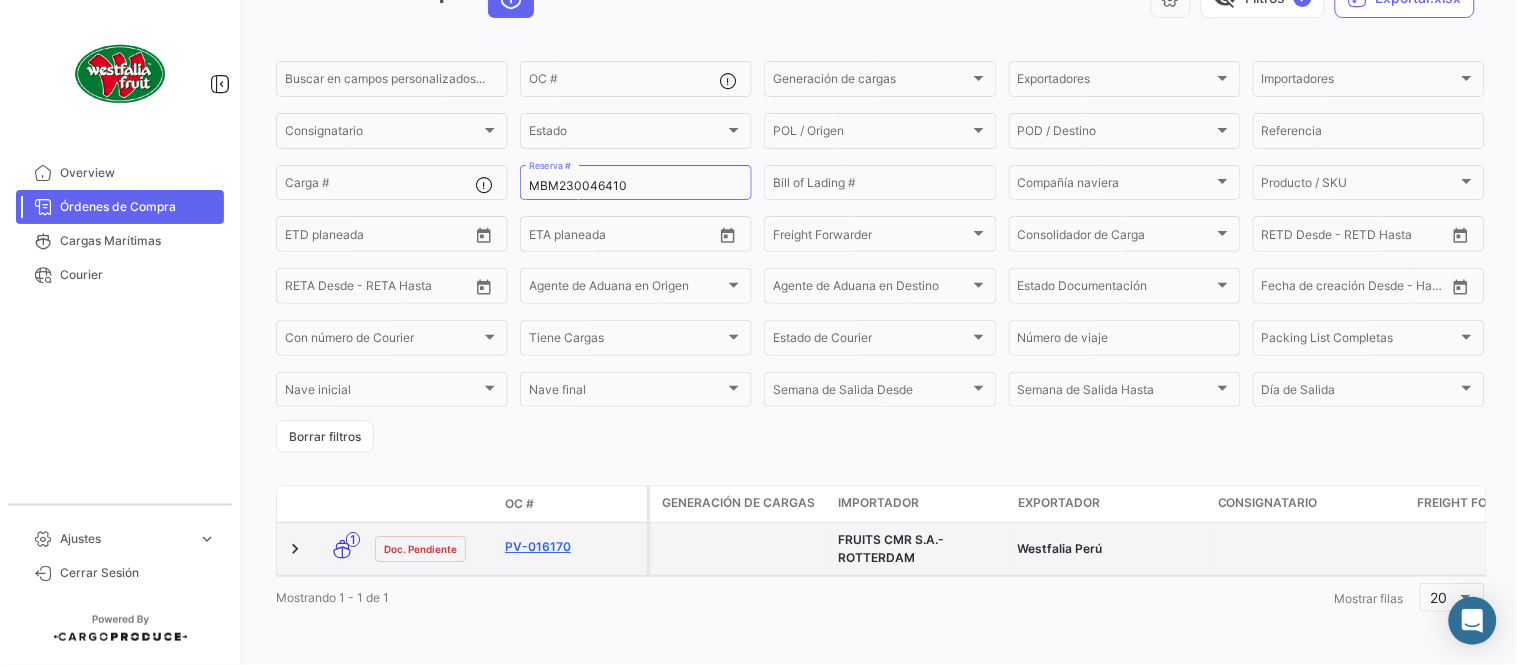 click on "PV-016170" 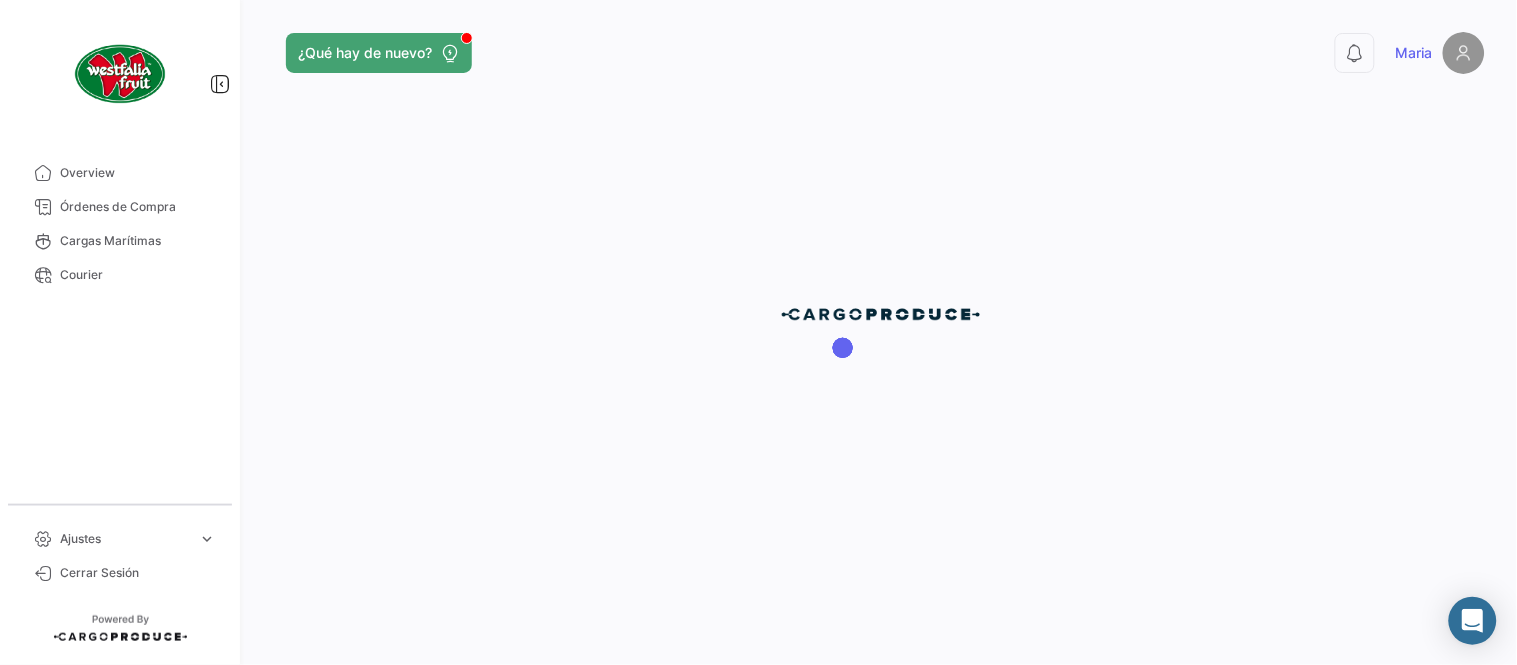 scroll, scrollTop: 0, scrollLeft: 0, axis: both 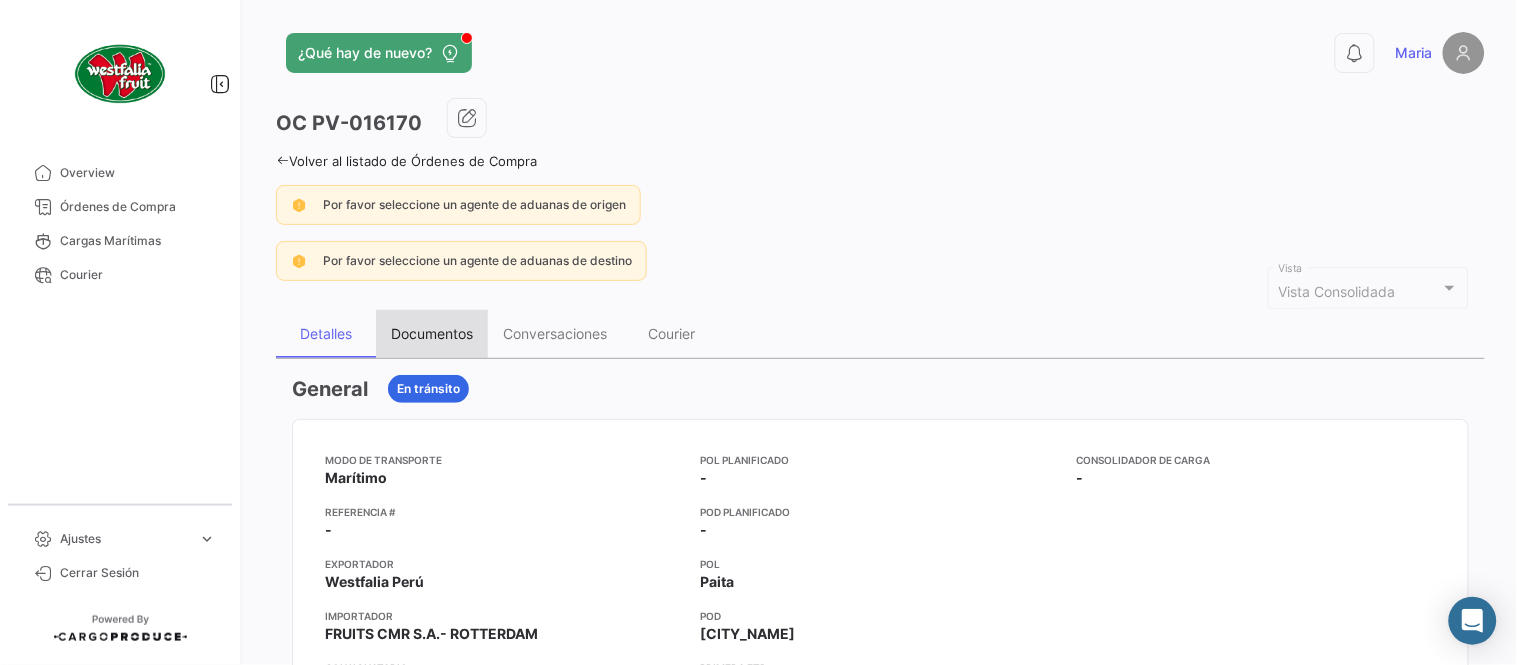 click on "Documentos" at bounding box center [432, 333] 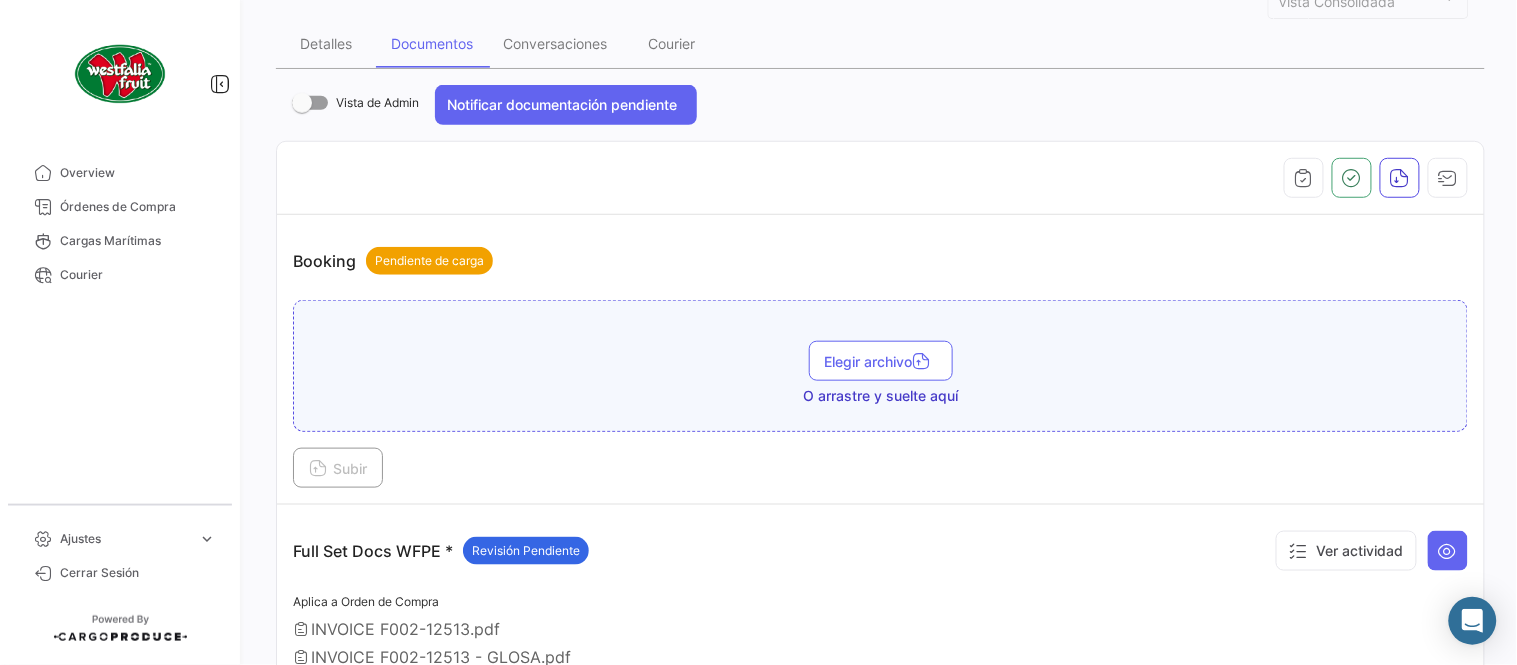 scroll, scrollTop: 555, scrollLeft: 0, axis: vertical 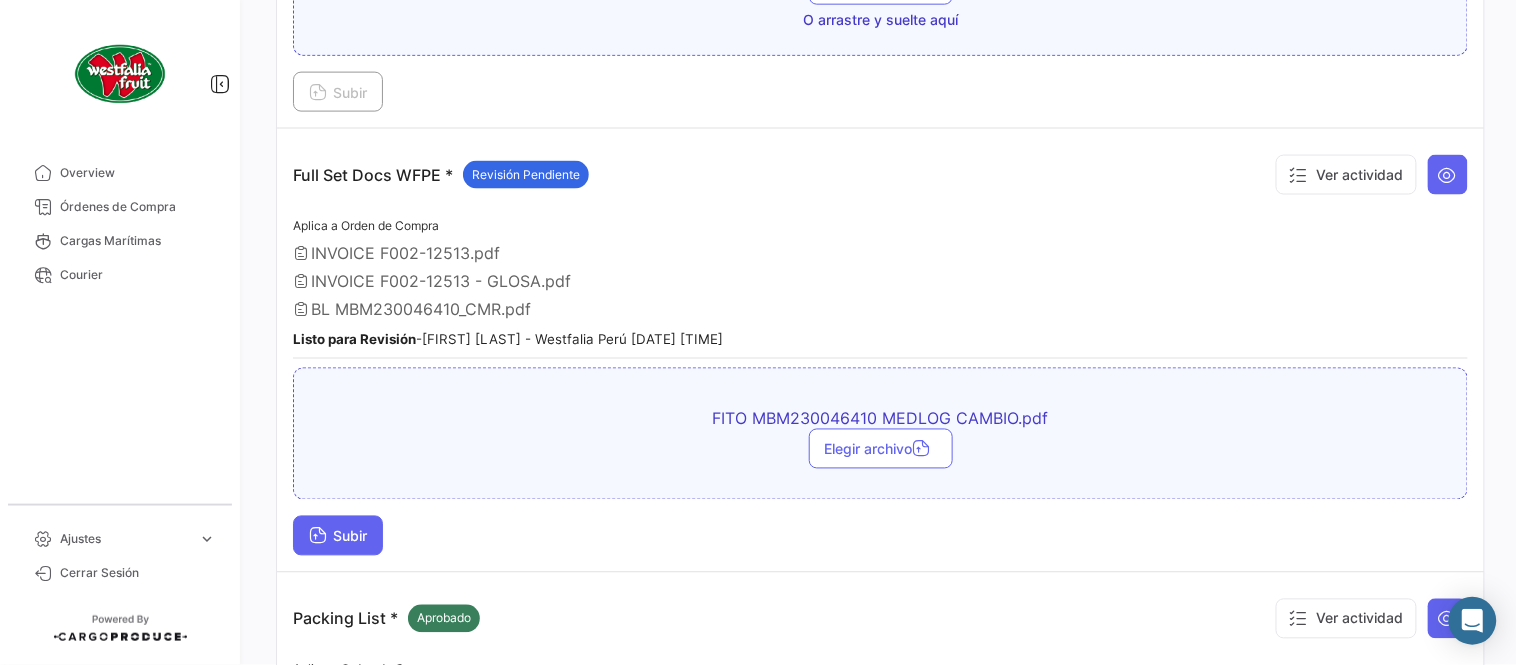 click on "Subir" at bounding box center (338, 536) 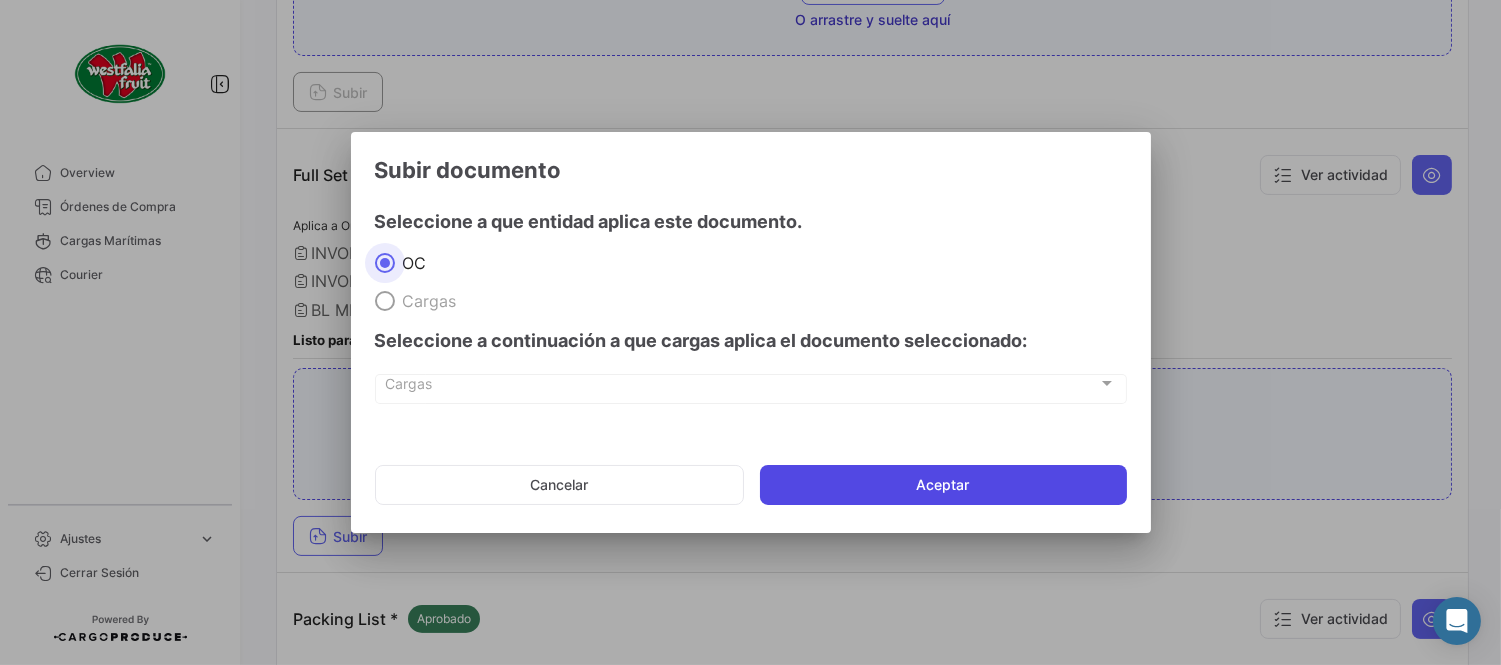 click on "Aceptar" 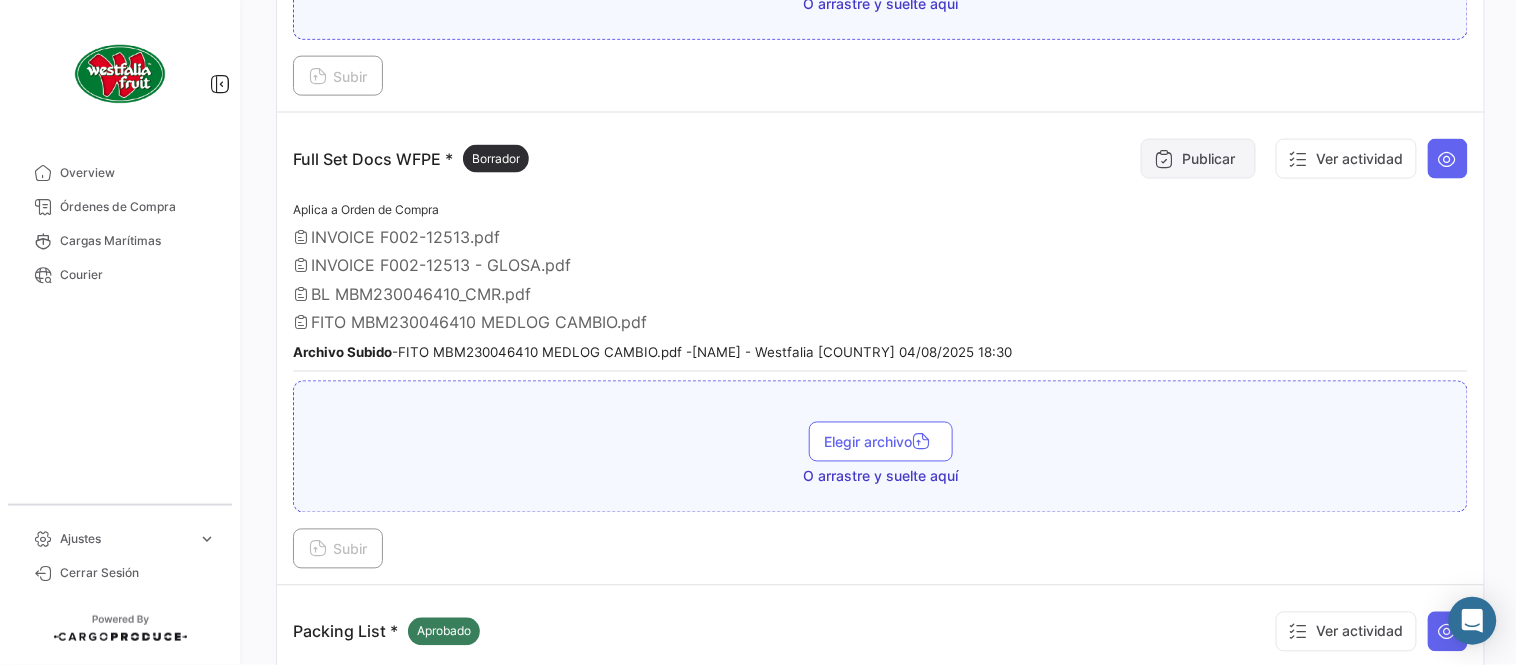 click on "Publicar" at bounding box center (1198, 159) 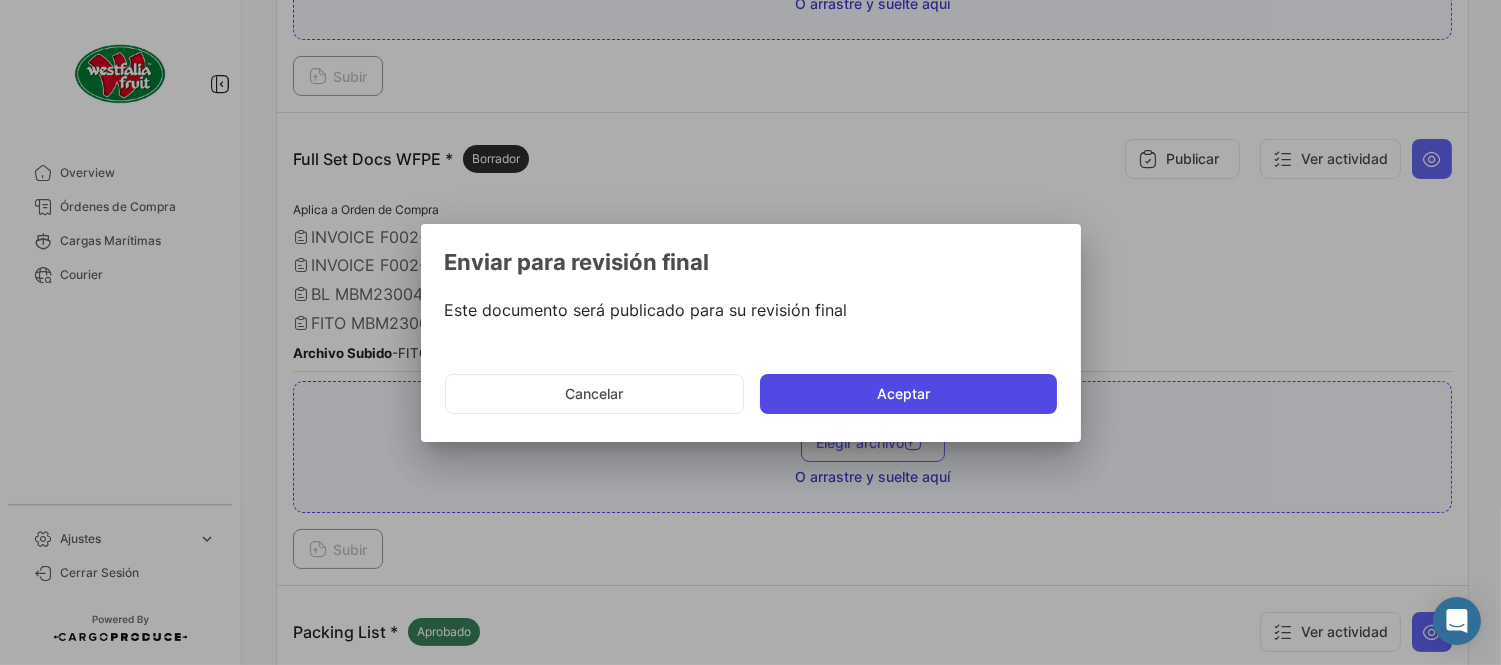 click on "Aceptar" 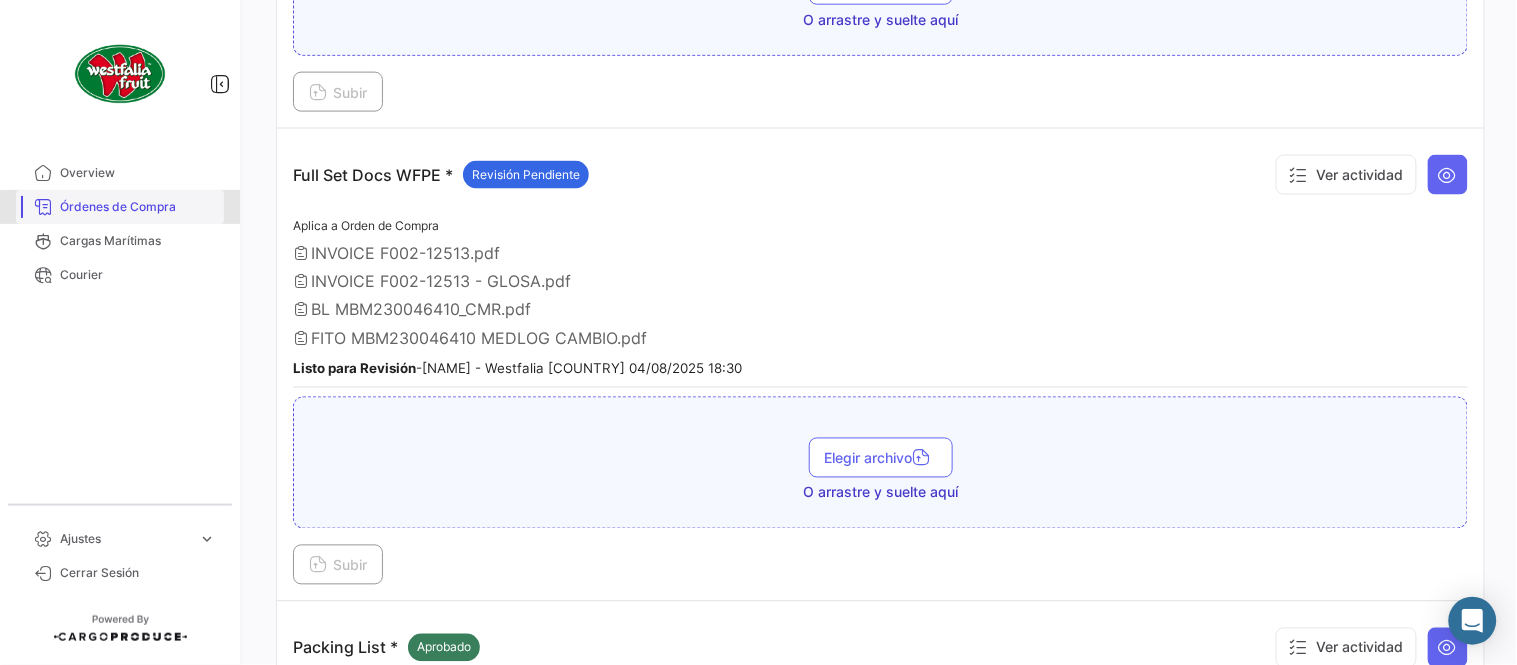 click on "Órdenes de Compra" at bounding box center (138, 207) 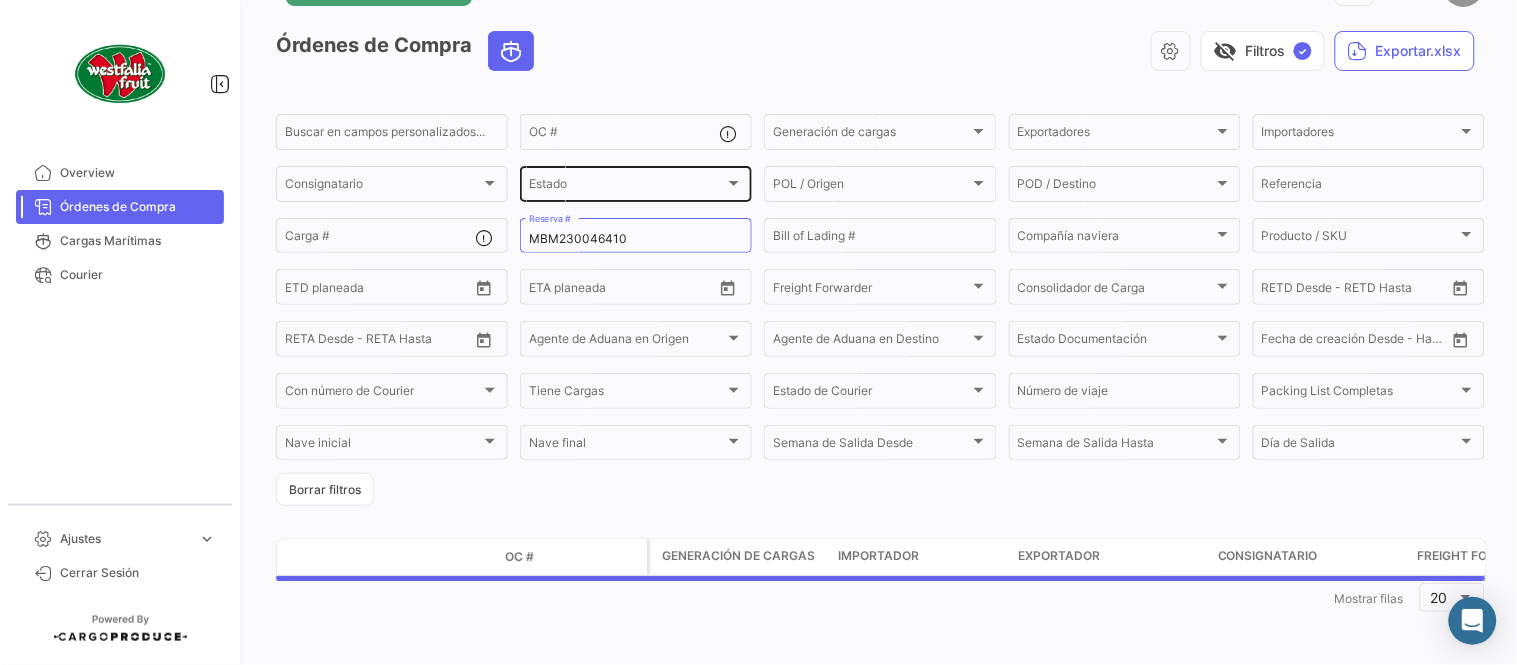 scroll, scrollTop: 0, scrollLeft: 0, axis: both 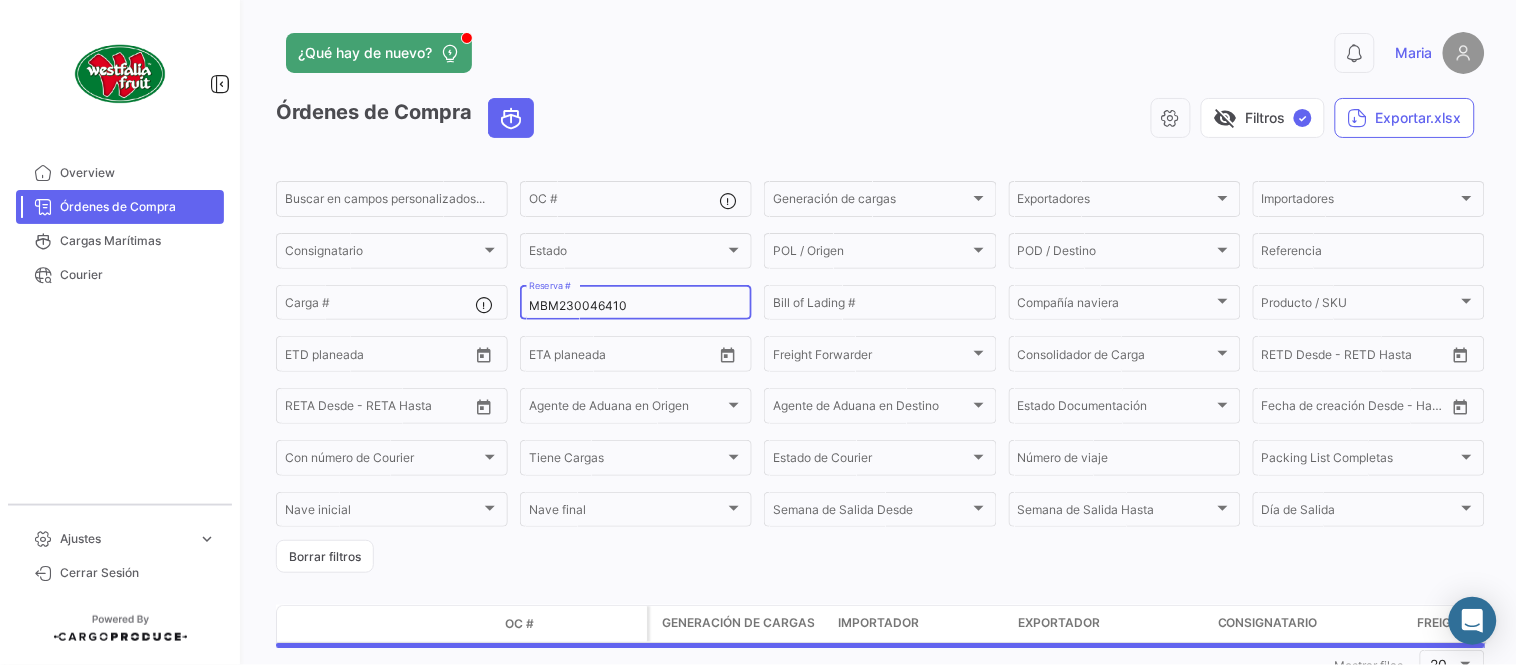 click on "MBM230046410" at bounding box center (636, 306) 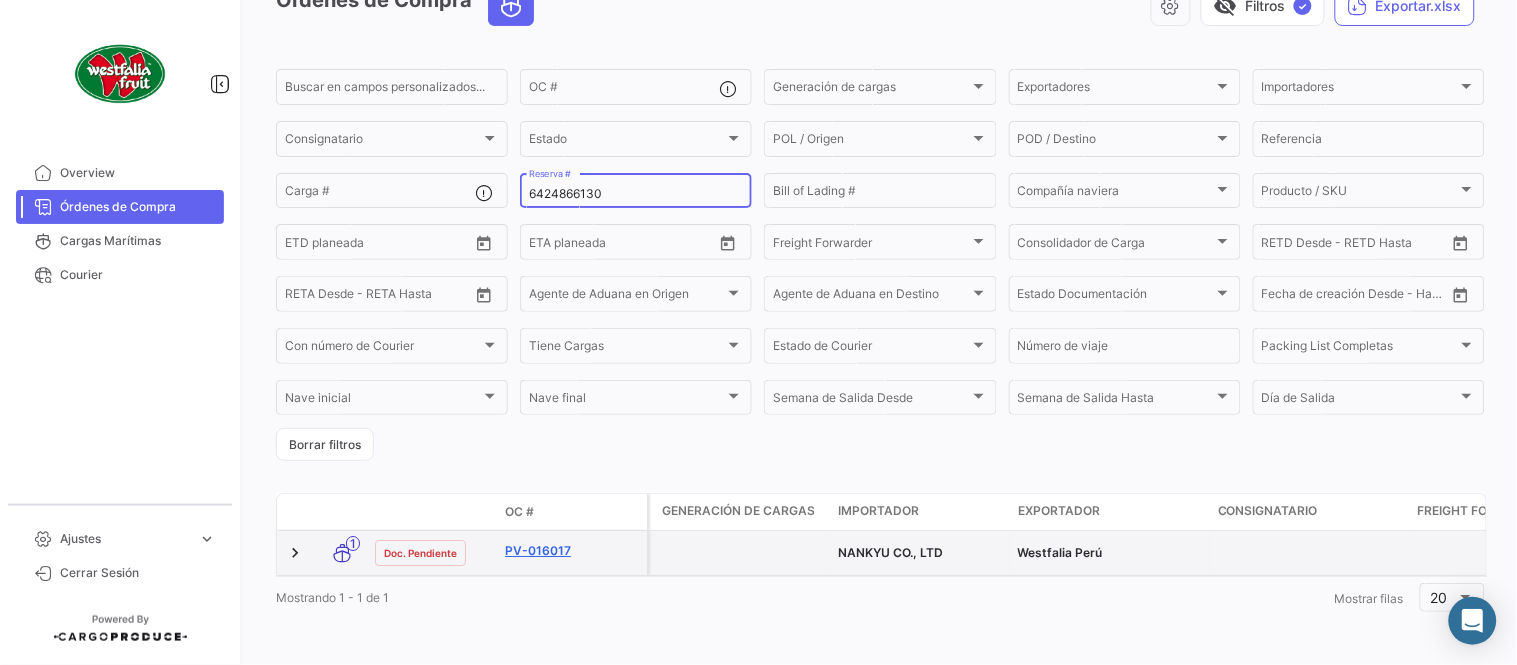 scroll, scrollTop: 128, scrollLeft: 0, axis: vertical 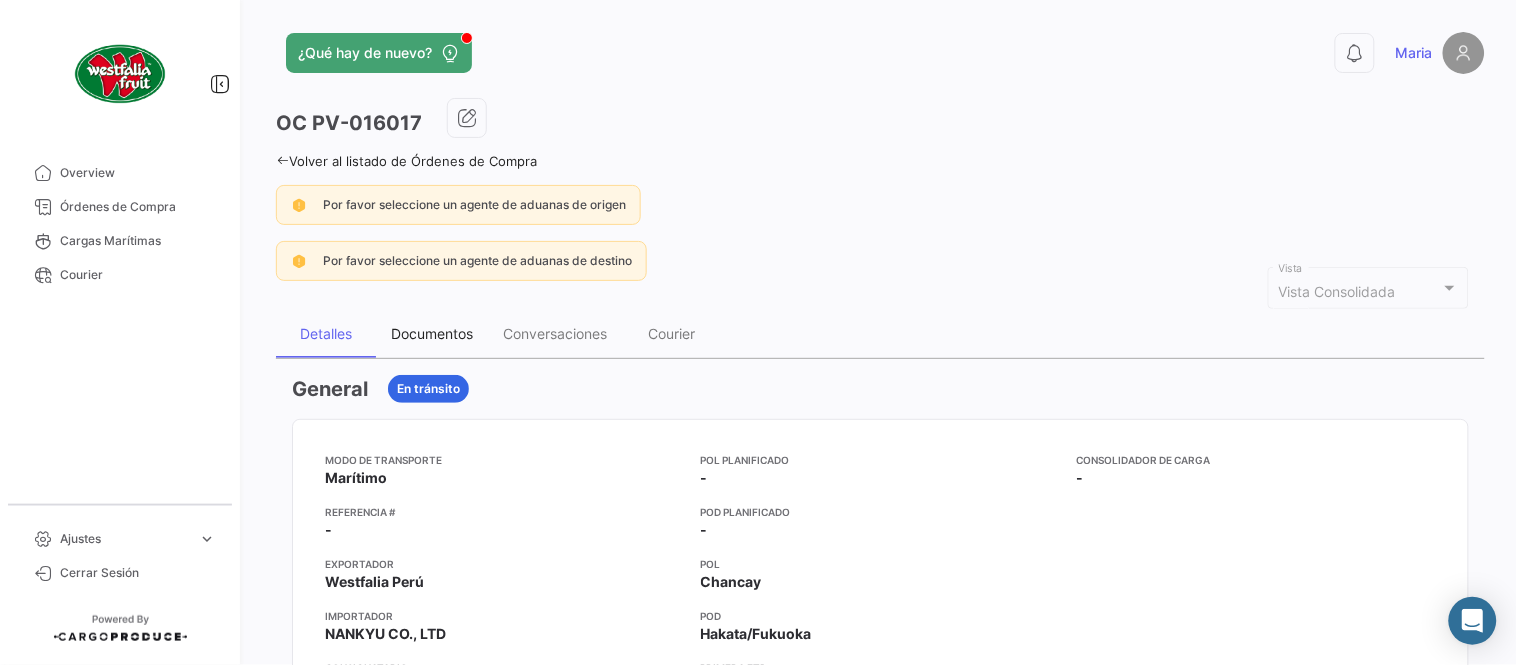 click on "Documentos" at bounding box center (432, 334) 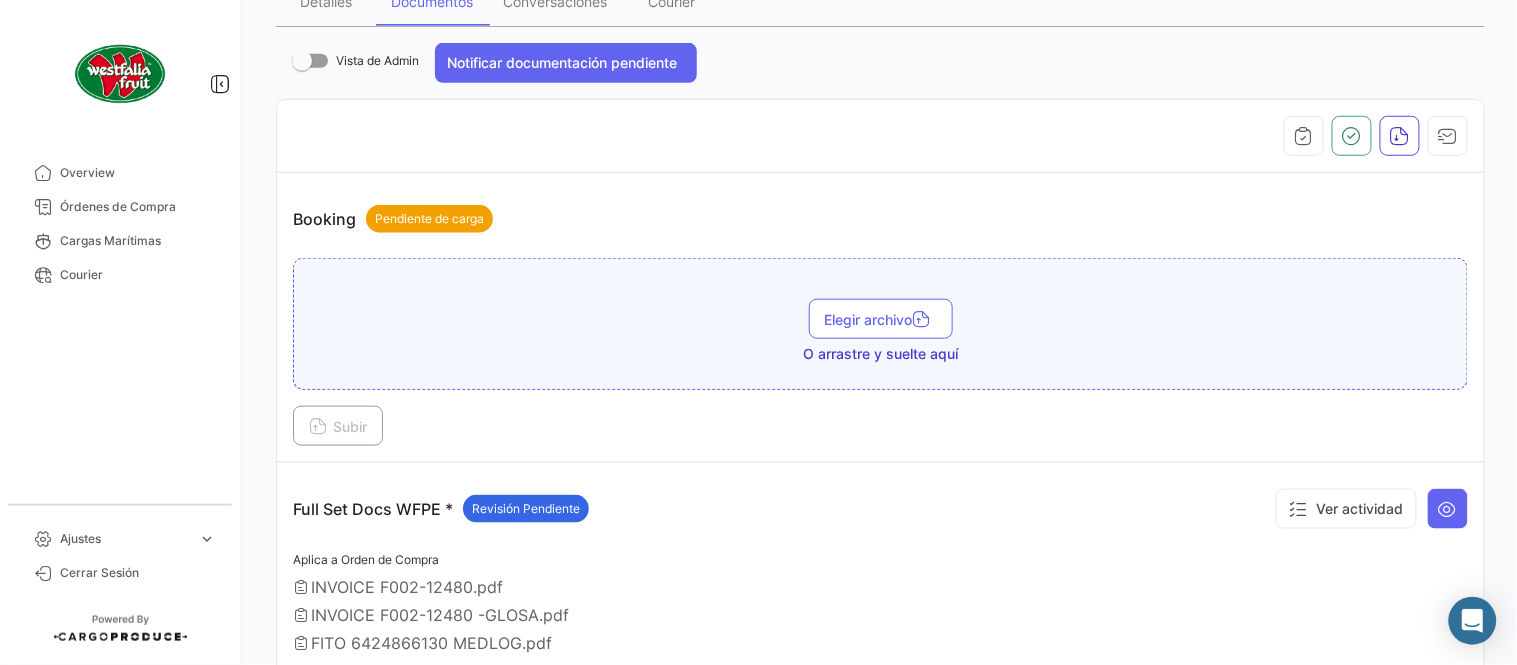 scroll, scrollTop: 554, scrollLeft: 0, axis: vertical 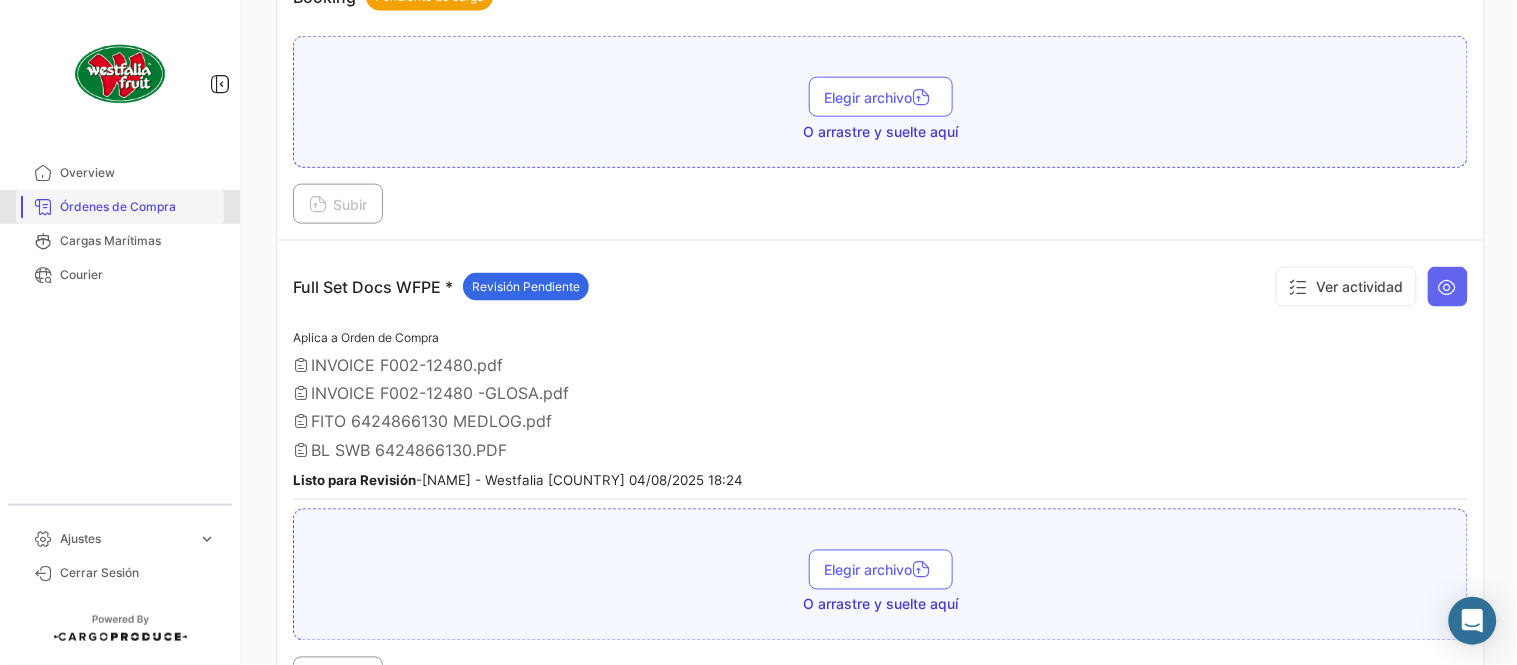 click on "Órdenes de Compra" at bounding box center [138, 207] 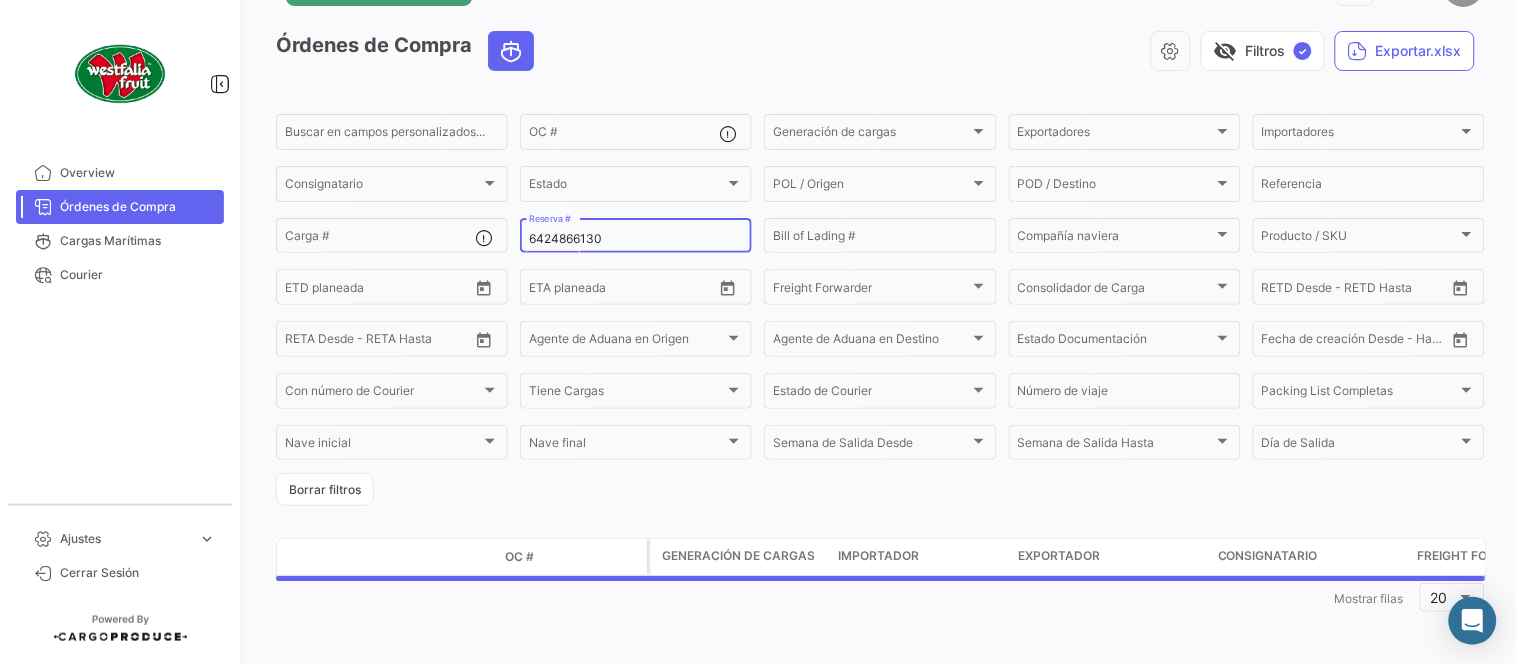 scroll, scrollTop: 0, scrollLeft: 0, axis: both 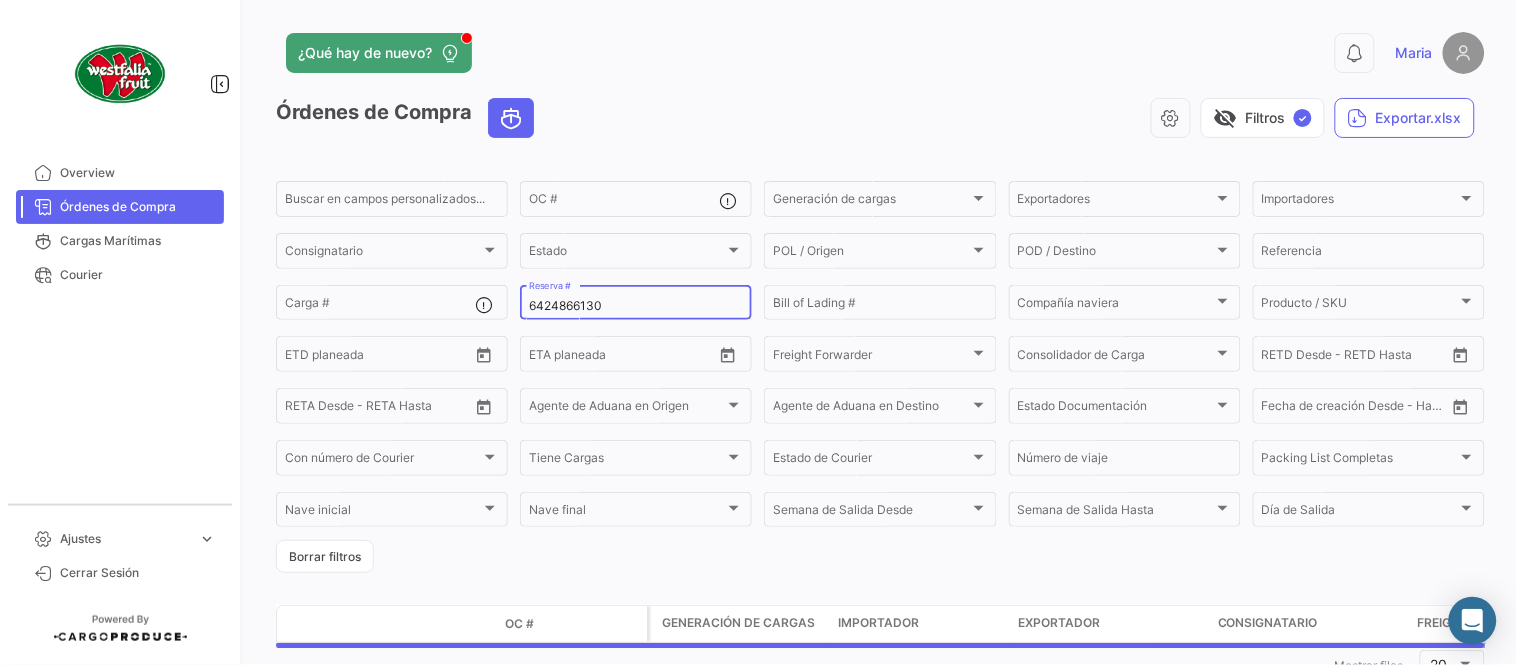 click on "6424866130" at bounding box center (636, 306) 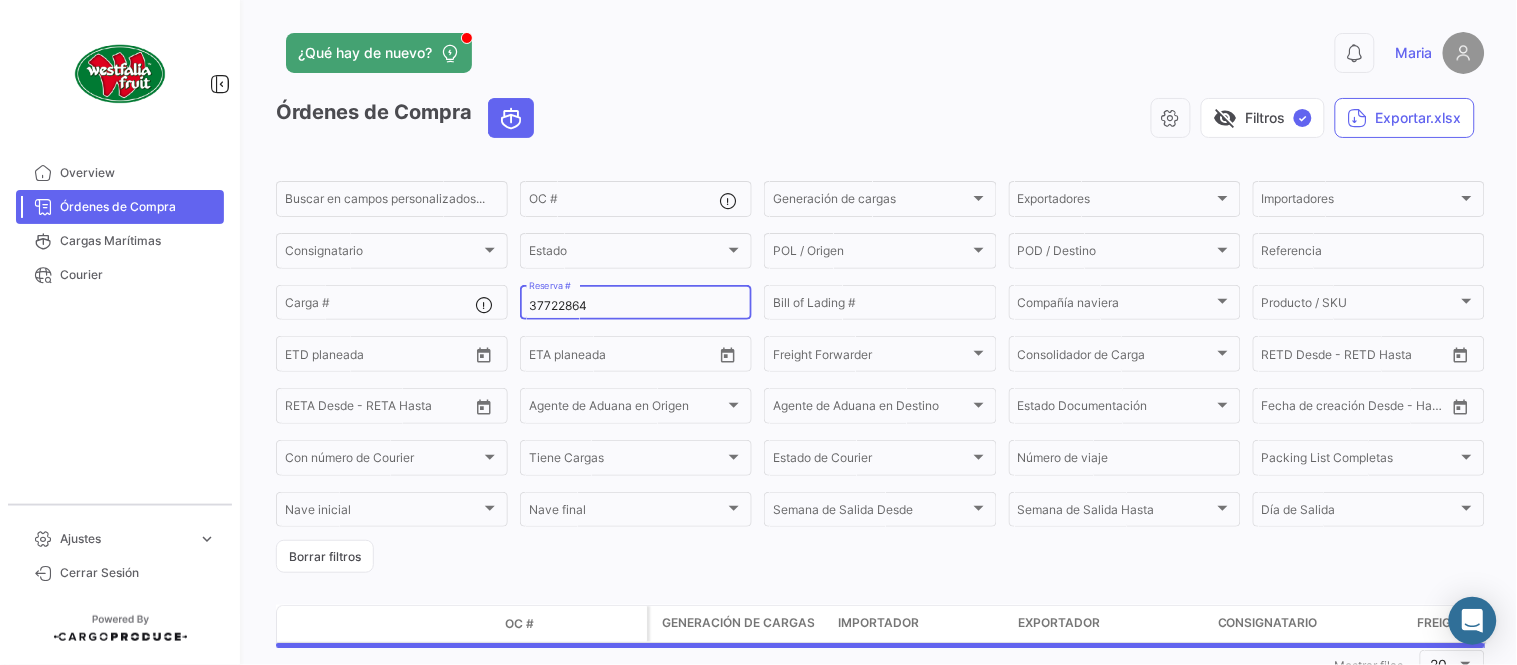 type on "37722864" 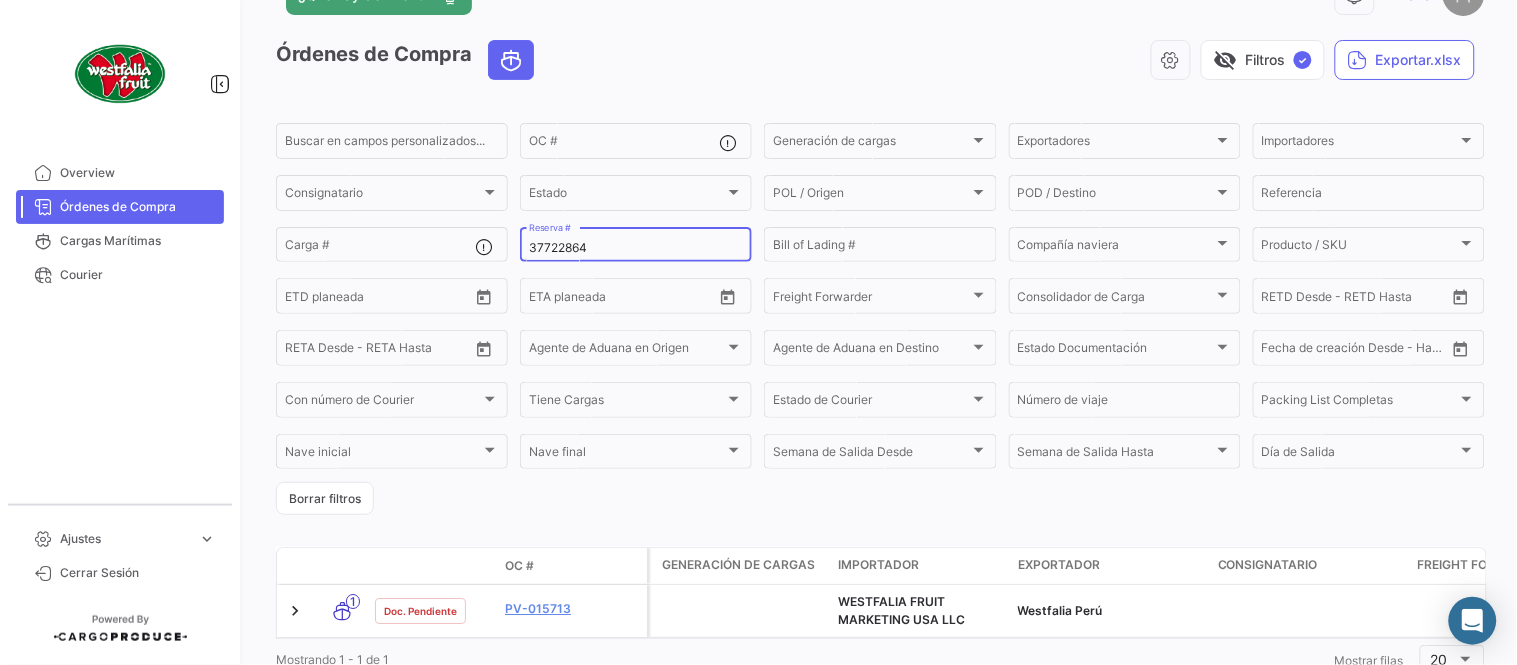 scroll, scrollTop: 136, scrollLeft: 0, axis: vertical 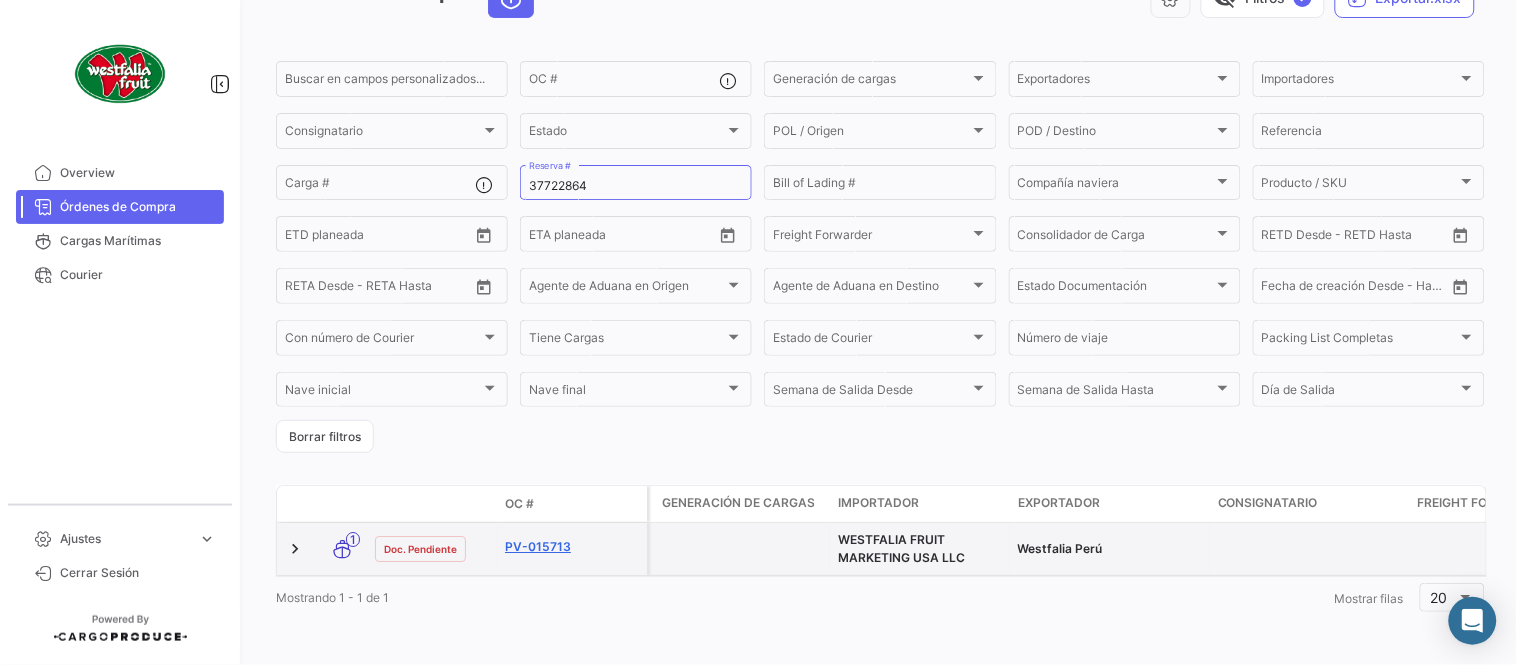 click on "PV-015713" 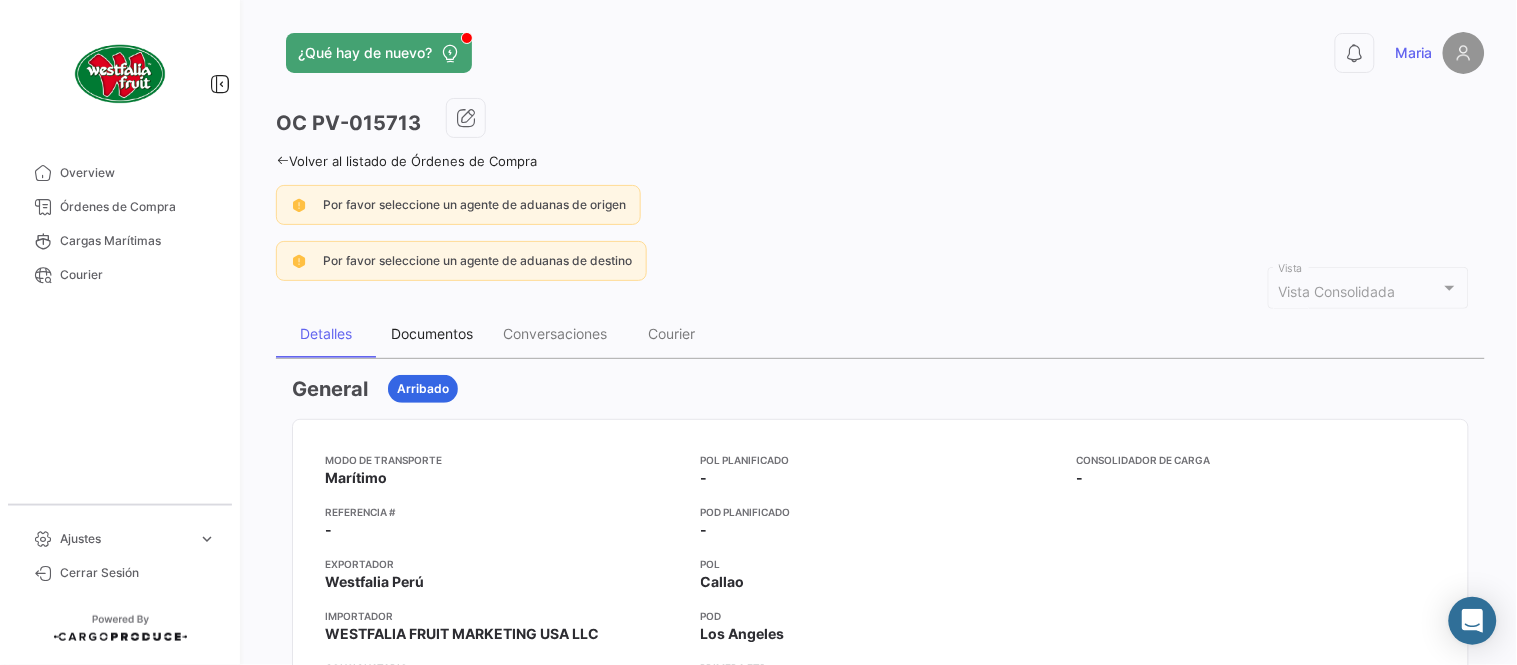 click on "Documentos" at bounding box center (432, 334) 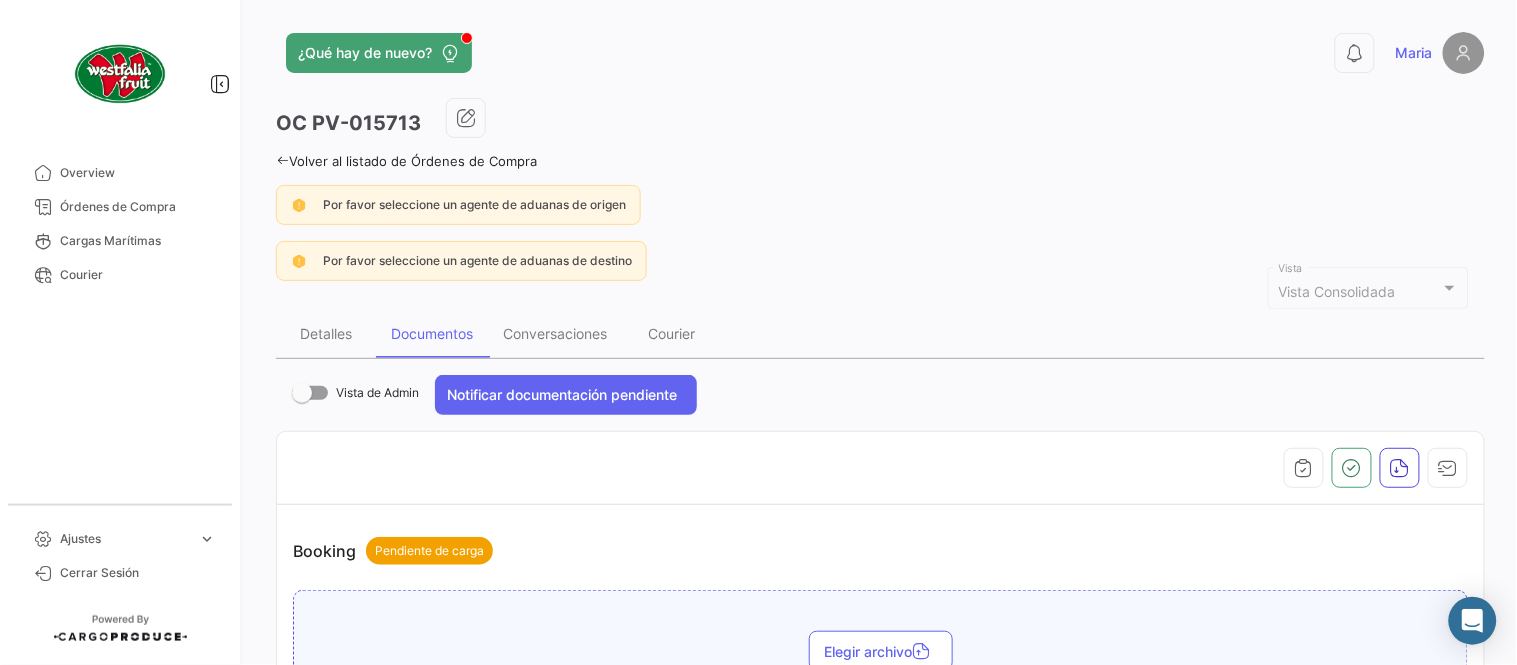 scroll, scrollTop: 666, scrollLeft: 0, axis: vertical 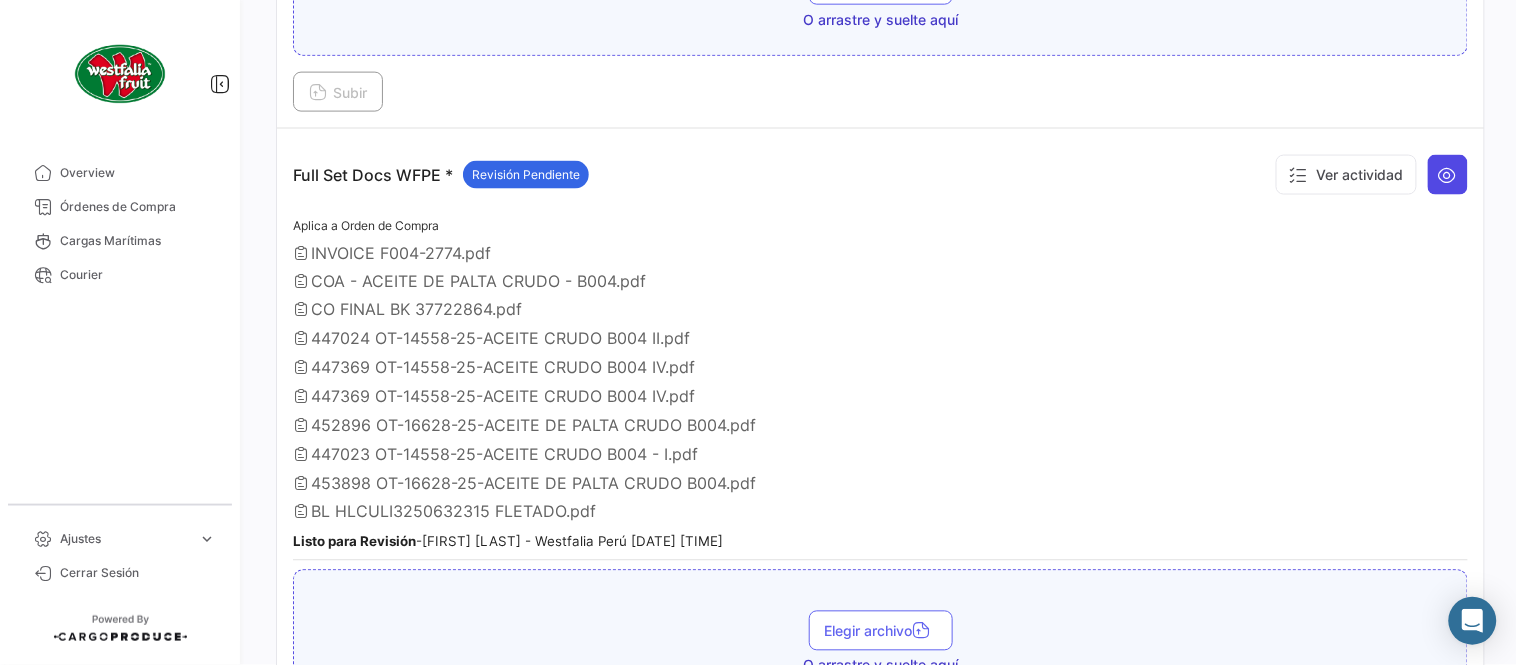 click at bounding box center [1448, 175] 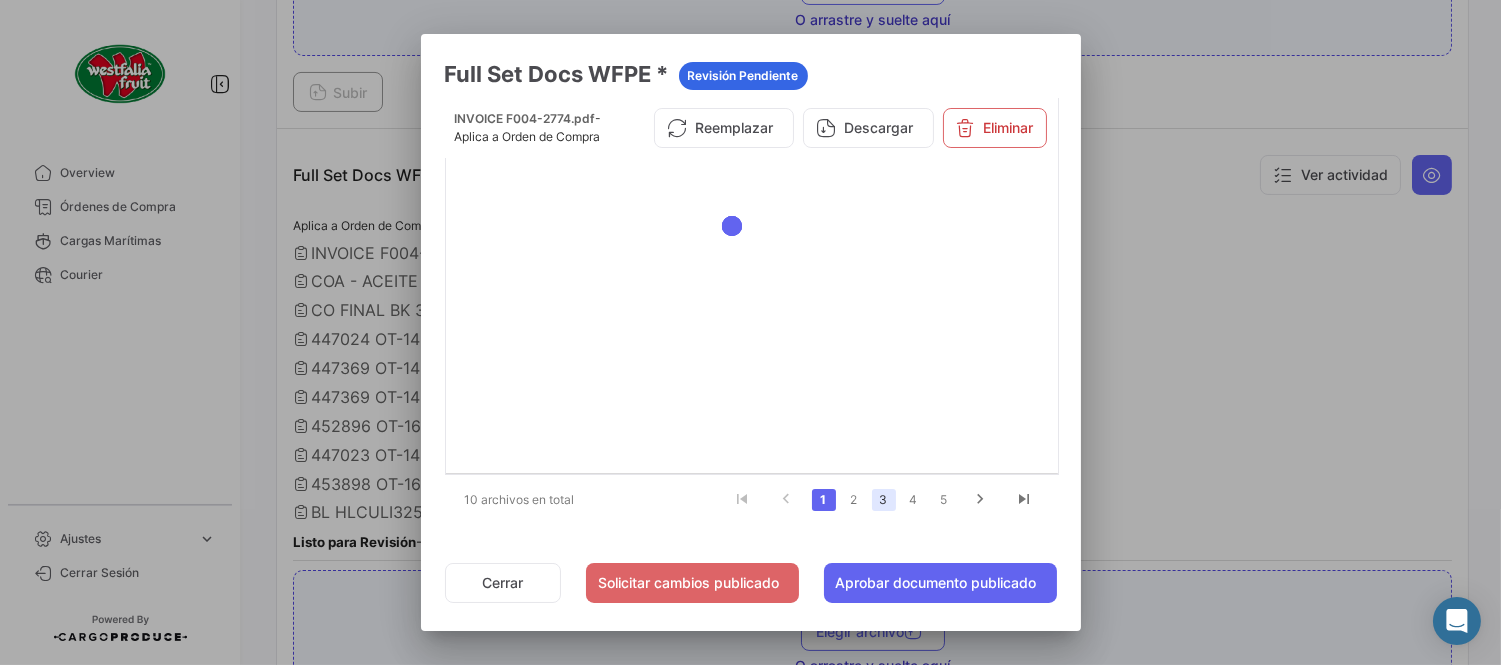 click on "3" 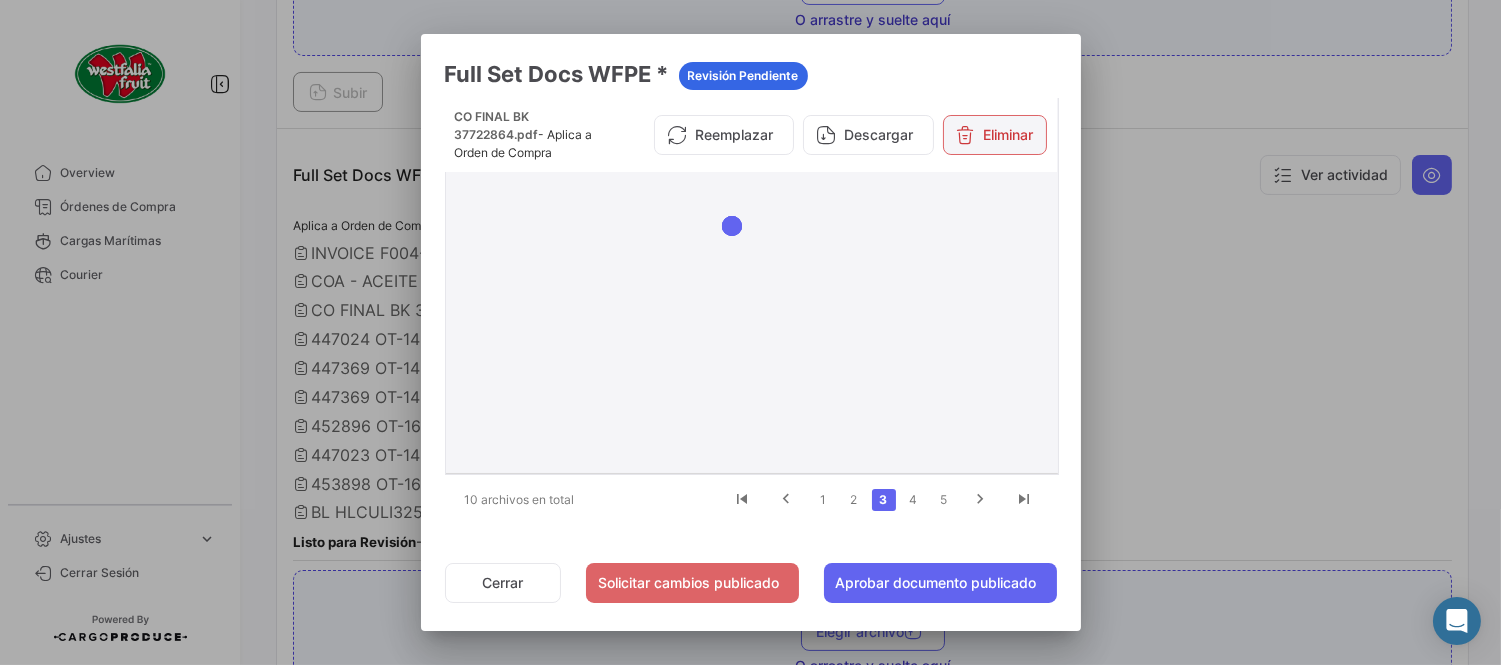 click on "Eliminar" at bounding box center [995, 135] 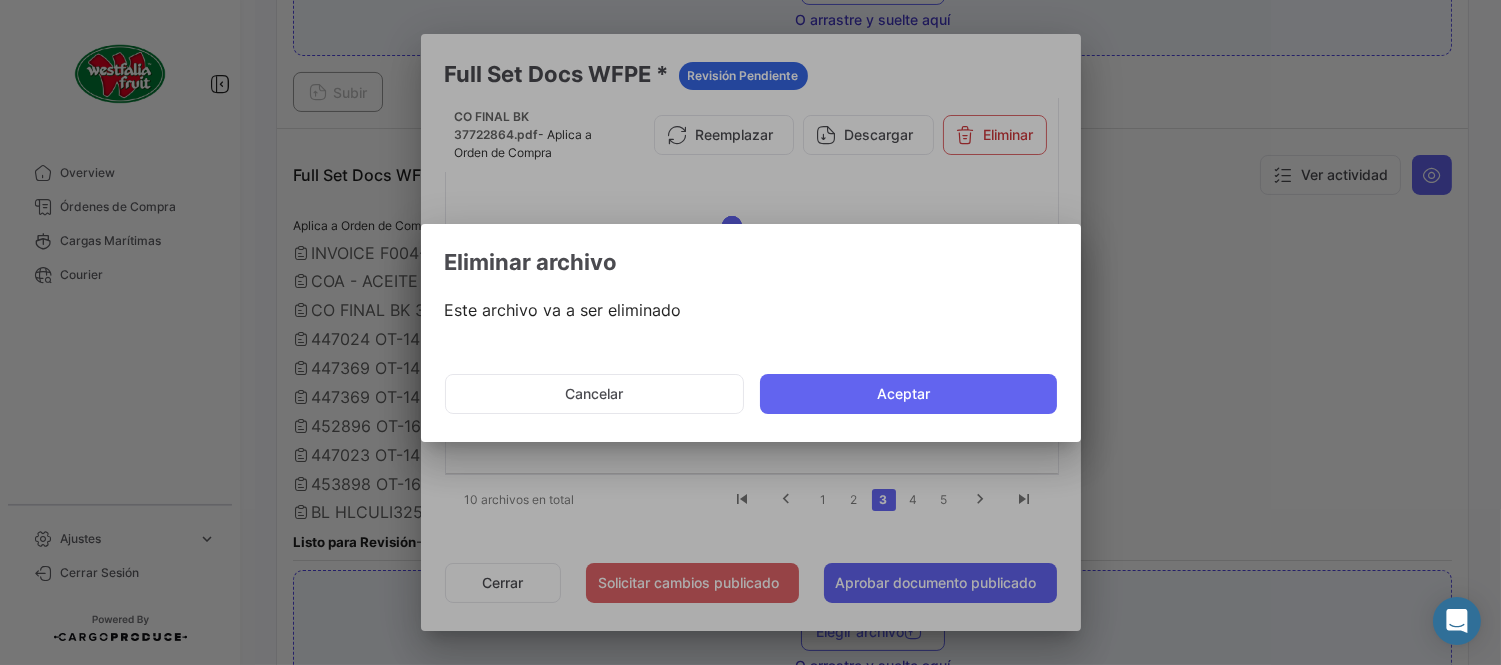 click on "Aceptar" 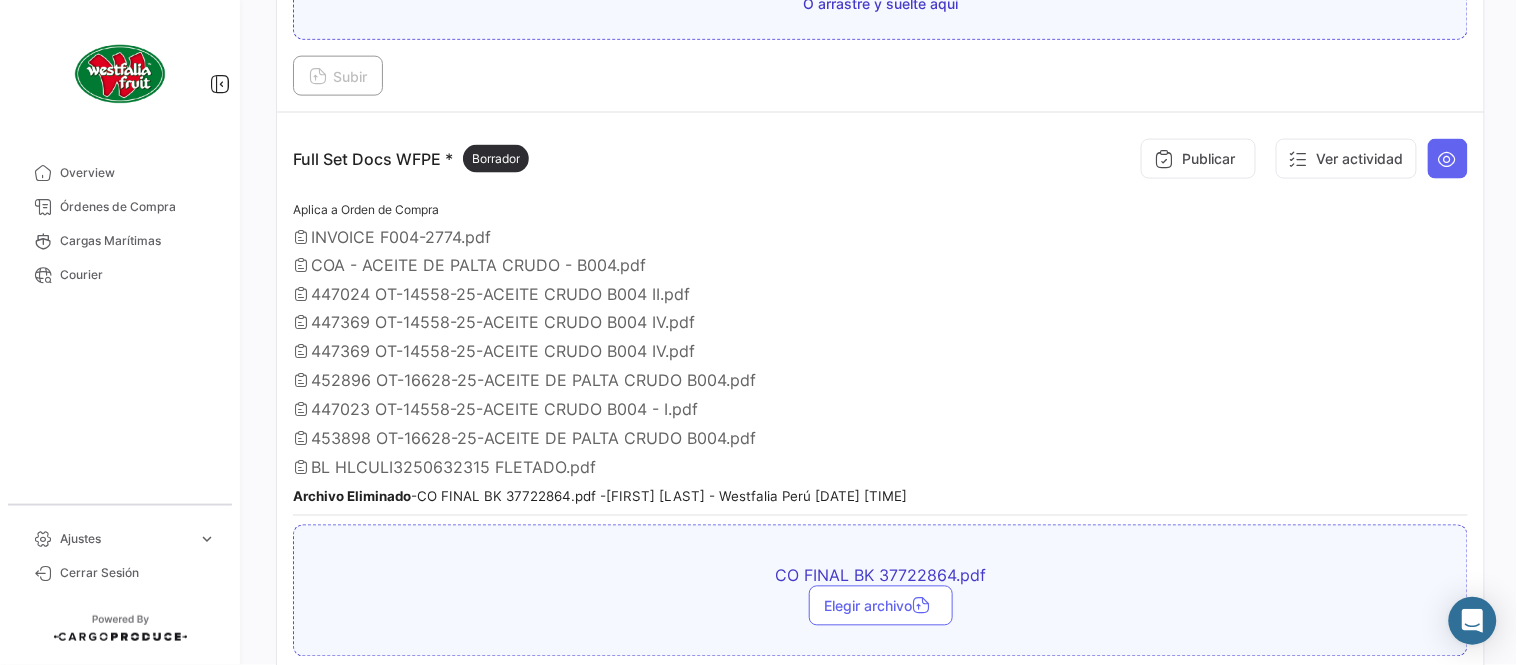 scroll, scrollTop: 777, scrollLeft: 0, axis: vertical 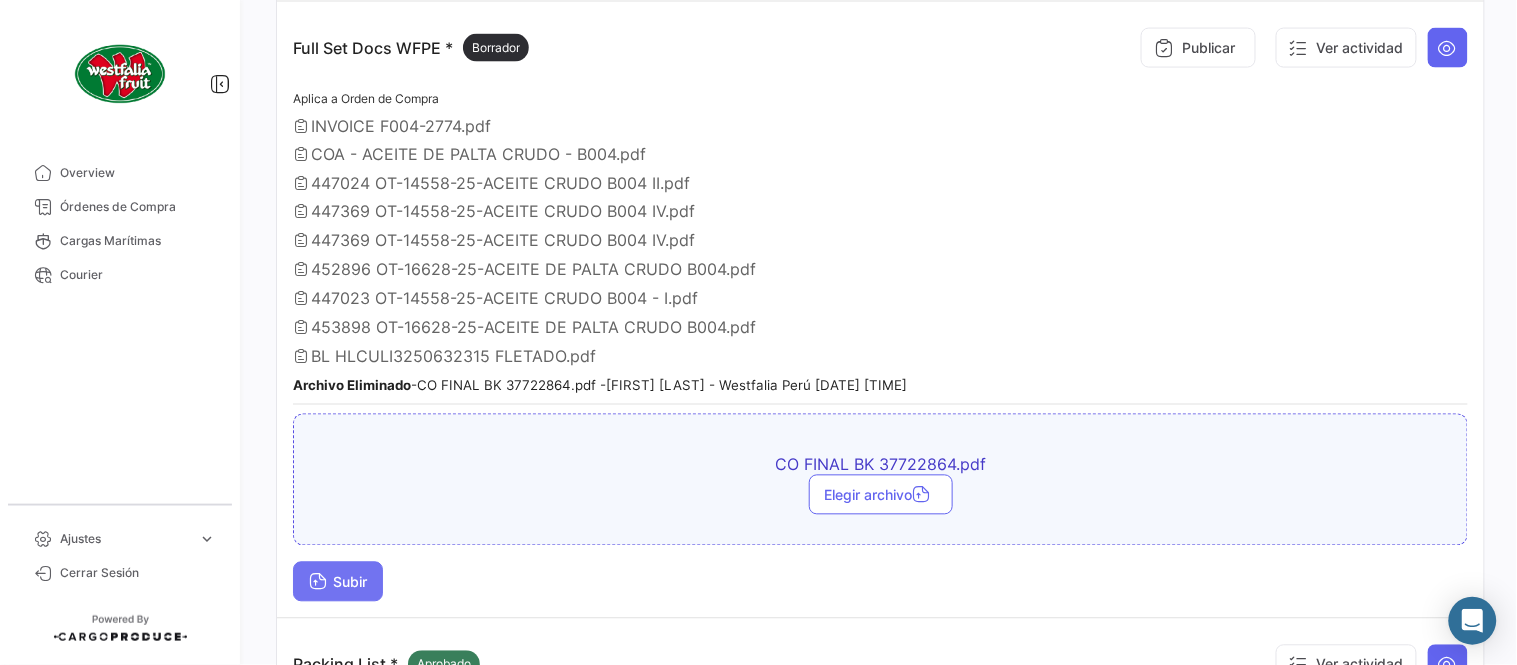 click on "Subir" at bounding box center (338, 582) 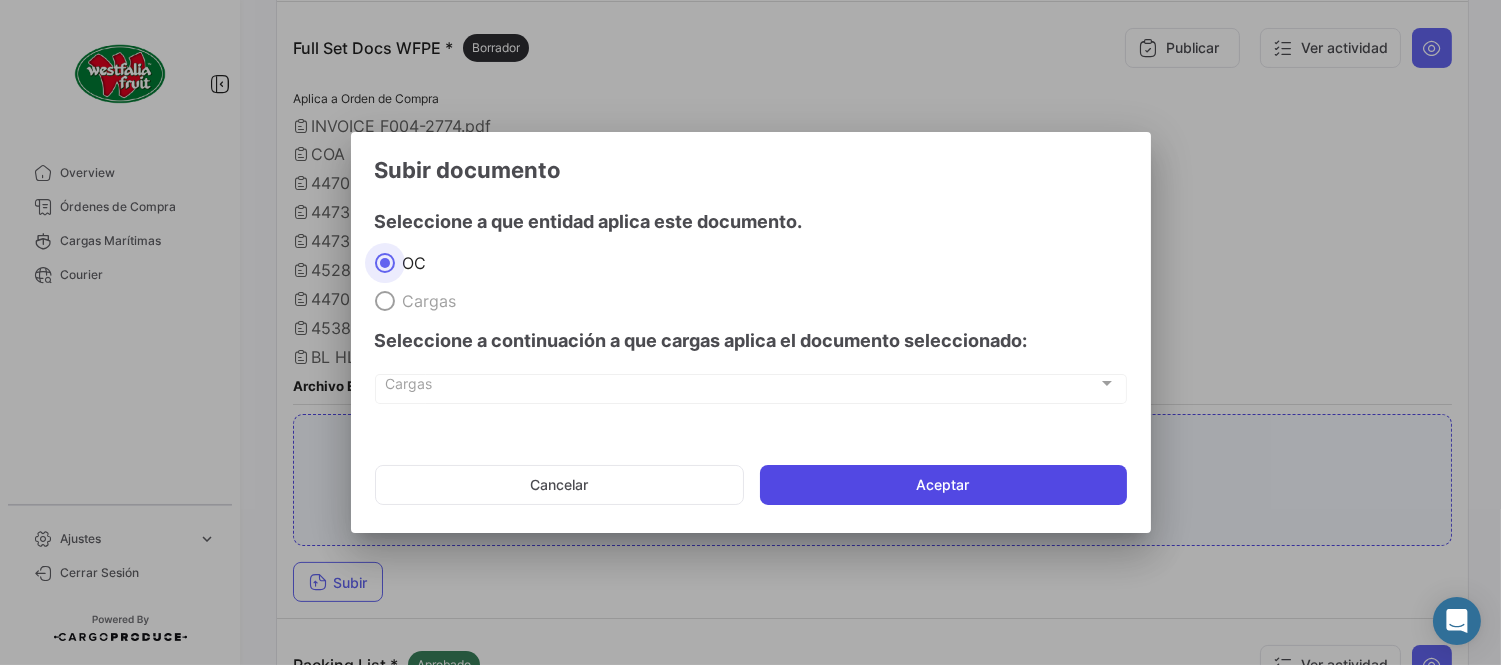 click on "Aceptar" 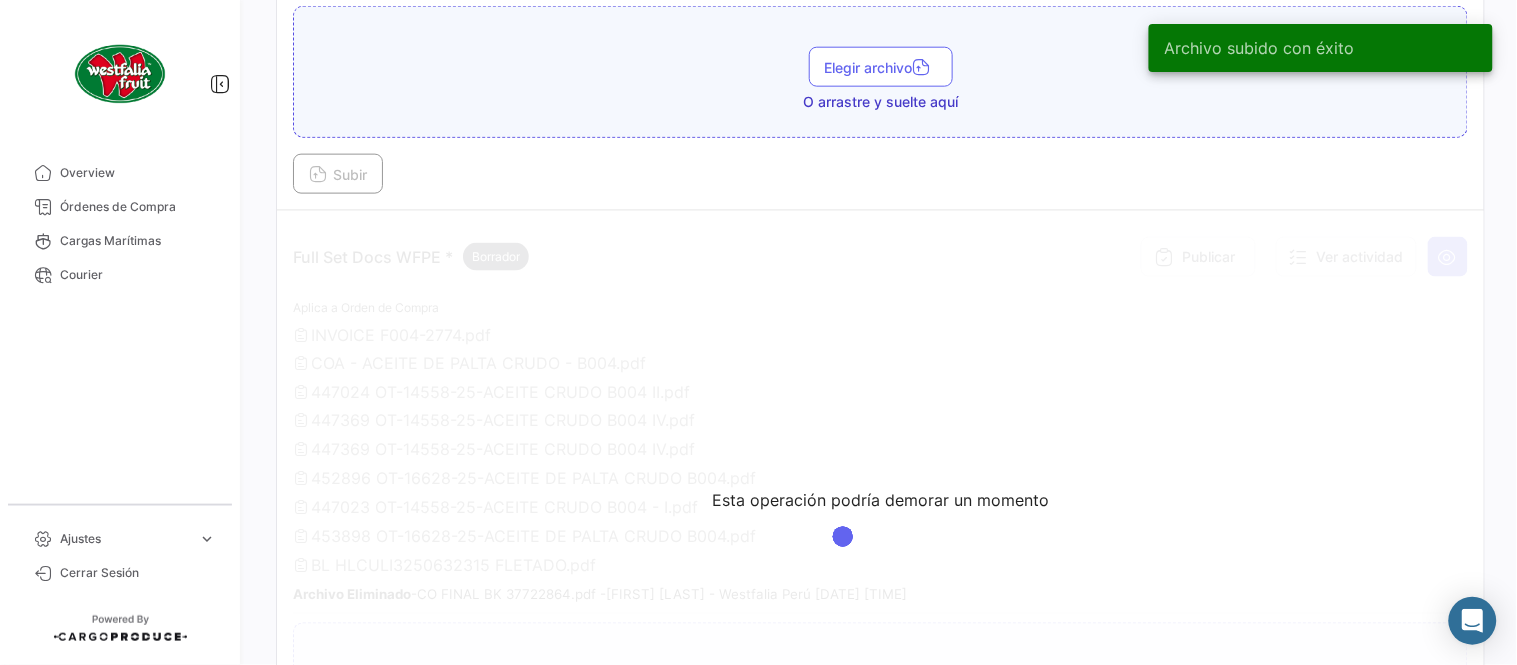 scroll, scrollTop: 555, scrollLeft: 0, axis: vertical 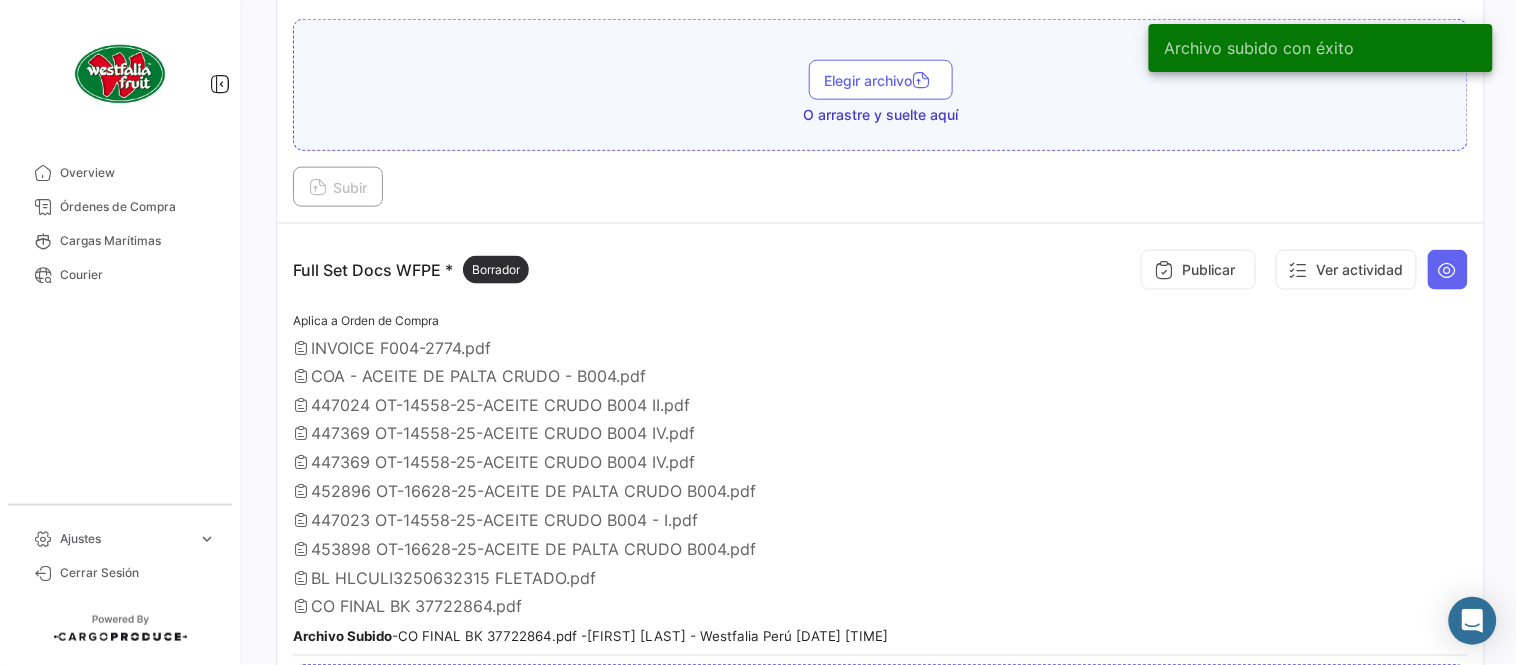 click on "Publicar   Ver actividad" at bounding box center [1300, 270] 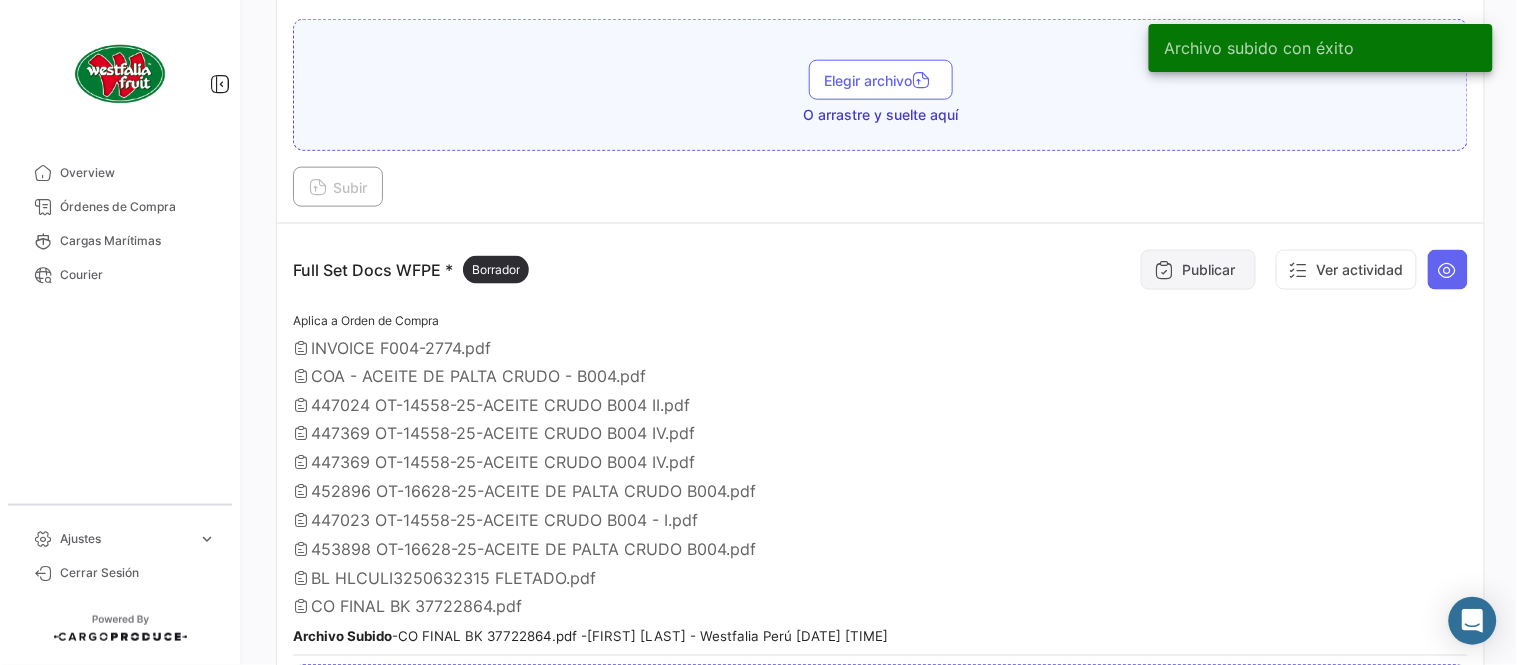 click on "Publicar" at bounding box center (1198, 270) 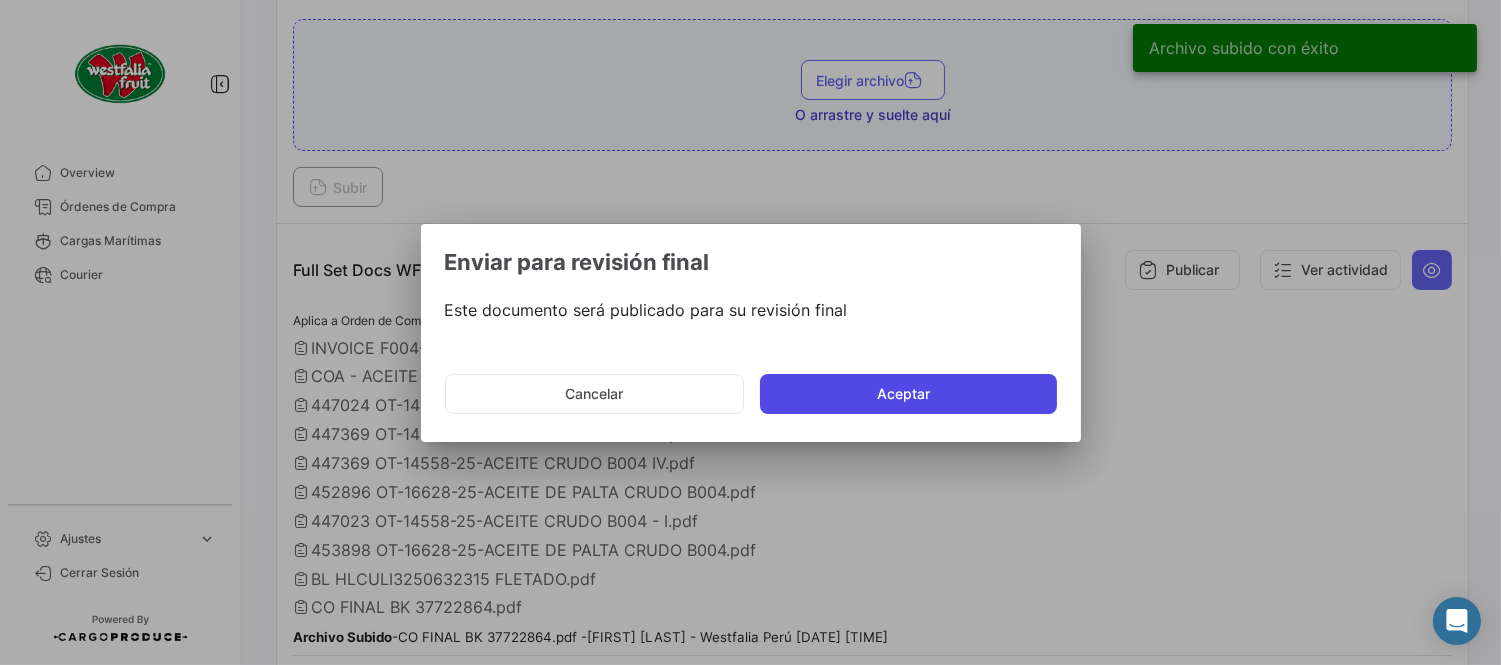 click on "Aceptar" 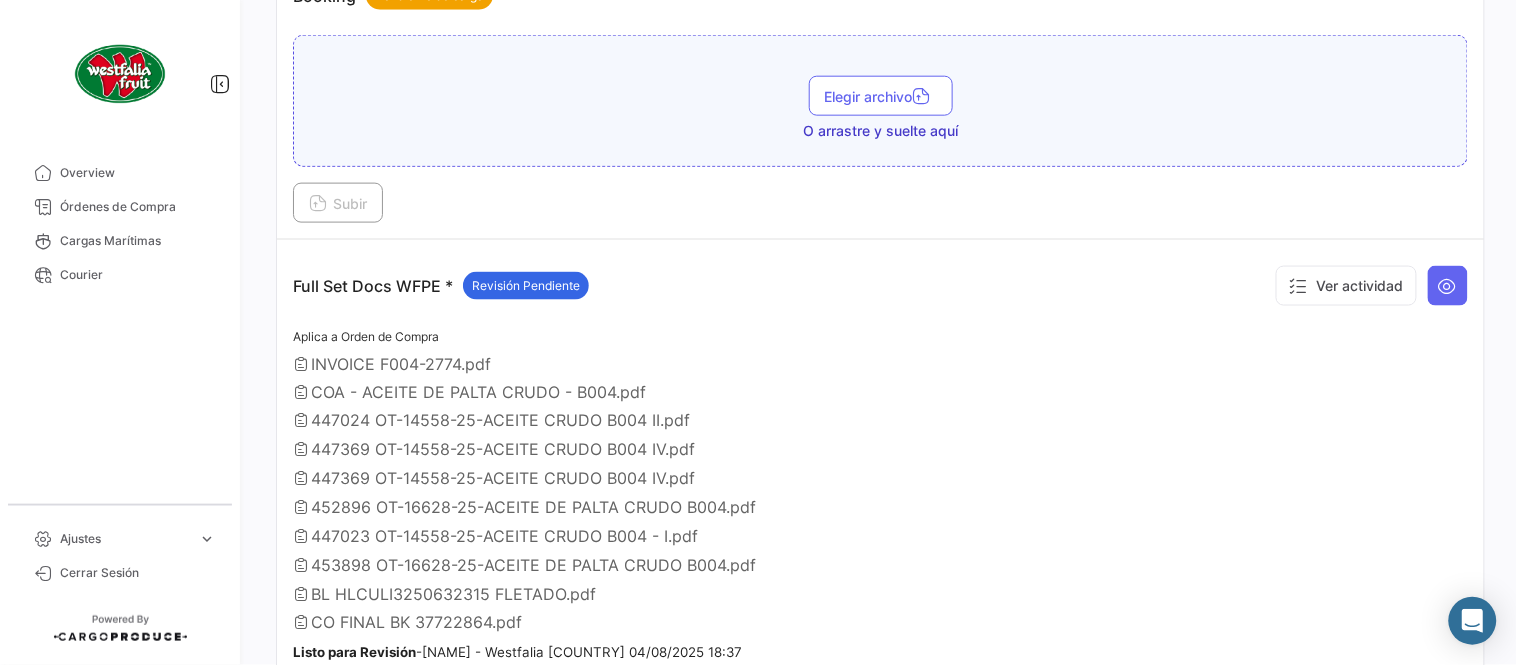 click on "Booking    Pendiente de carga      Elegir archivo  O arrastre y suelte aquí  Subir" at bounding box center (880, 95) 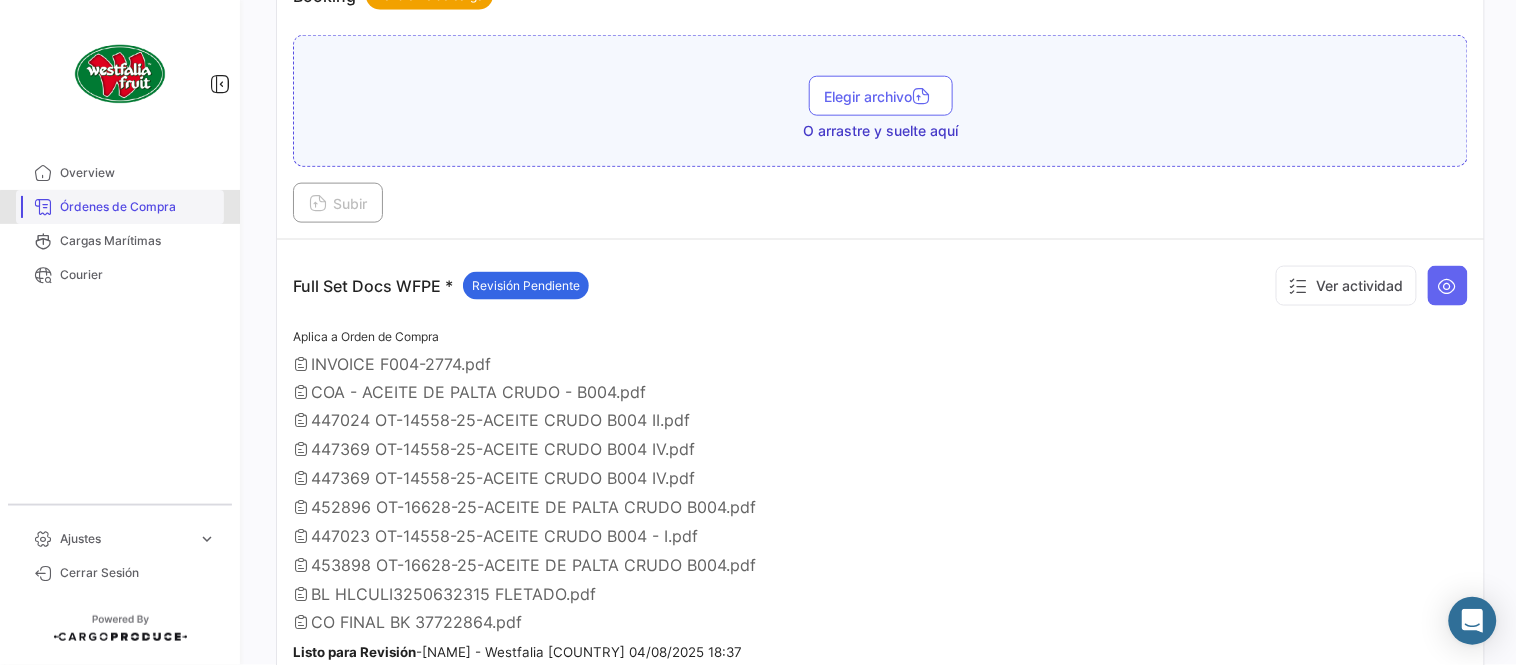 click on "Órdenes de Compra" at bounding box center [138, 207] 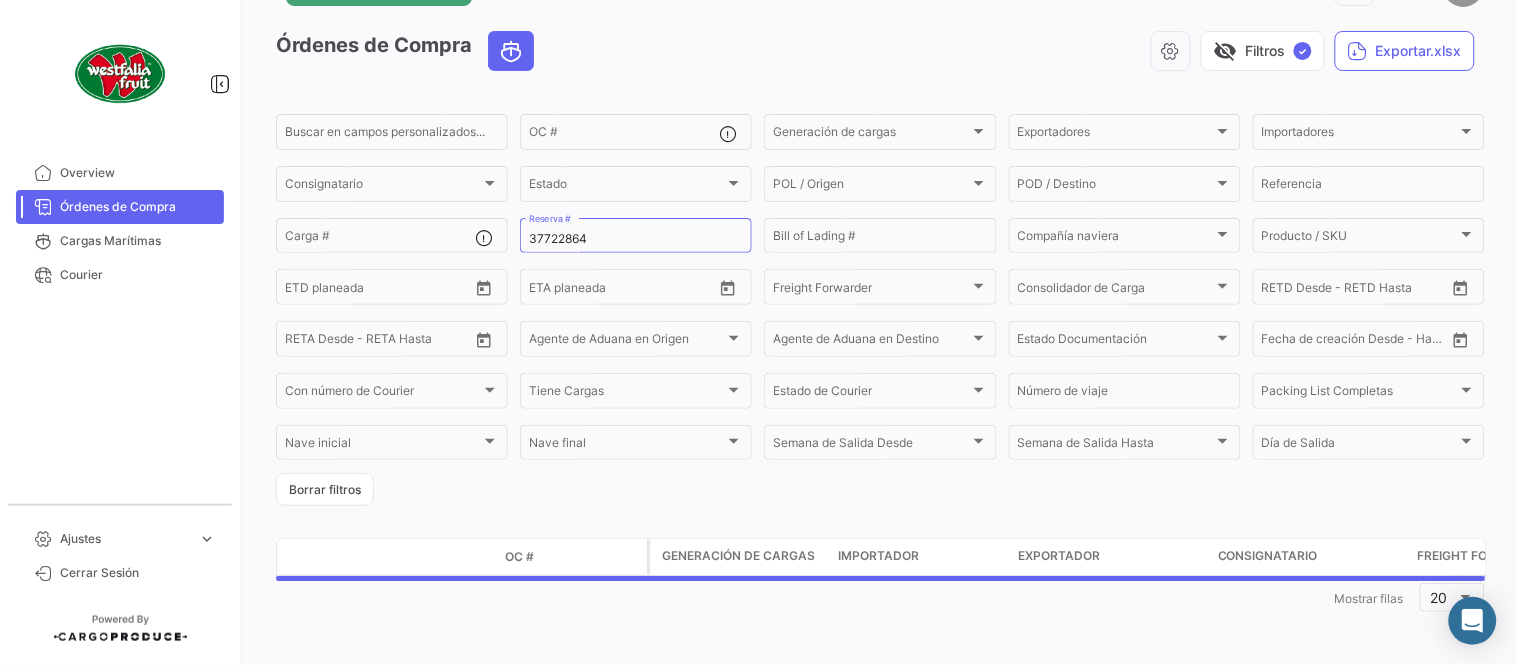 scroll, scrollTop: 0, scrollLeft: 0, axis: both 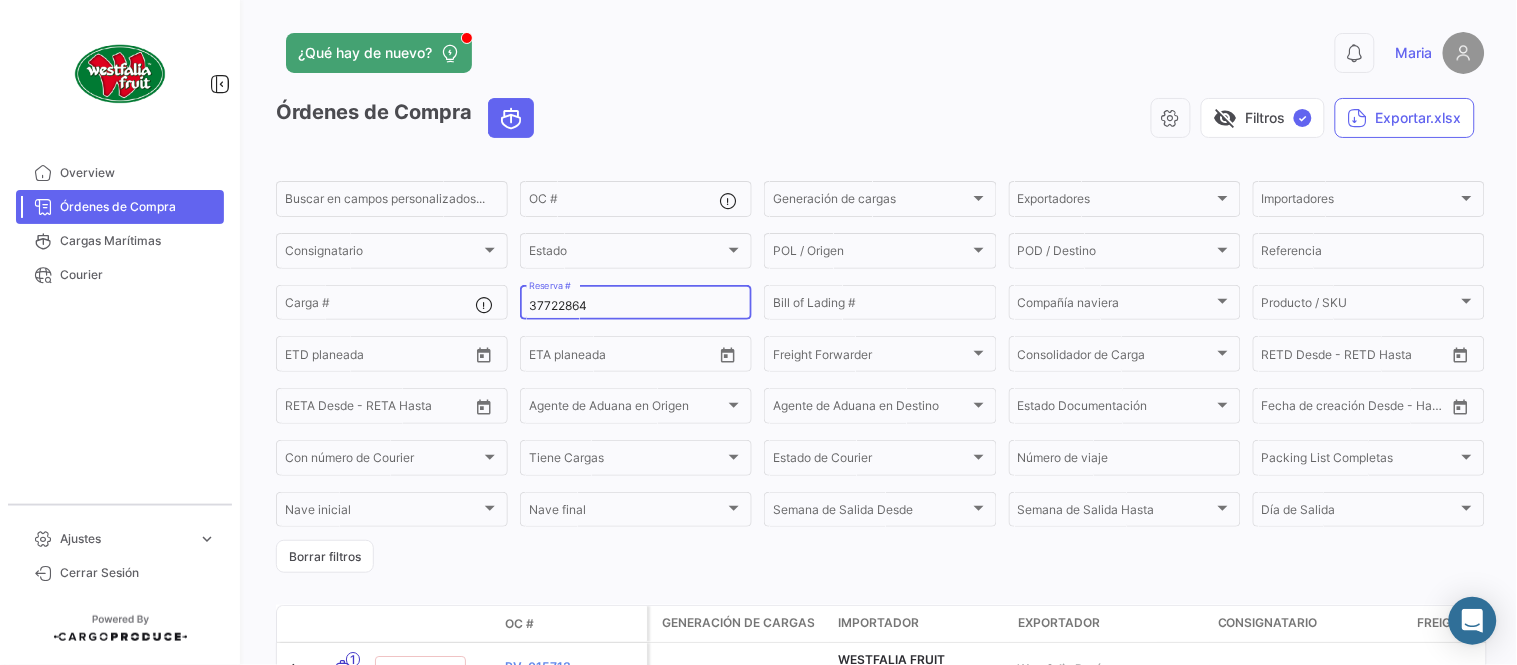 click on "37722864" at bounding box center [636, 306] 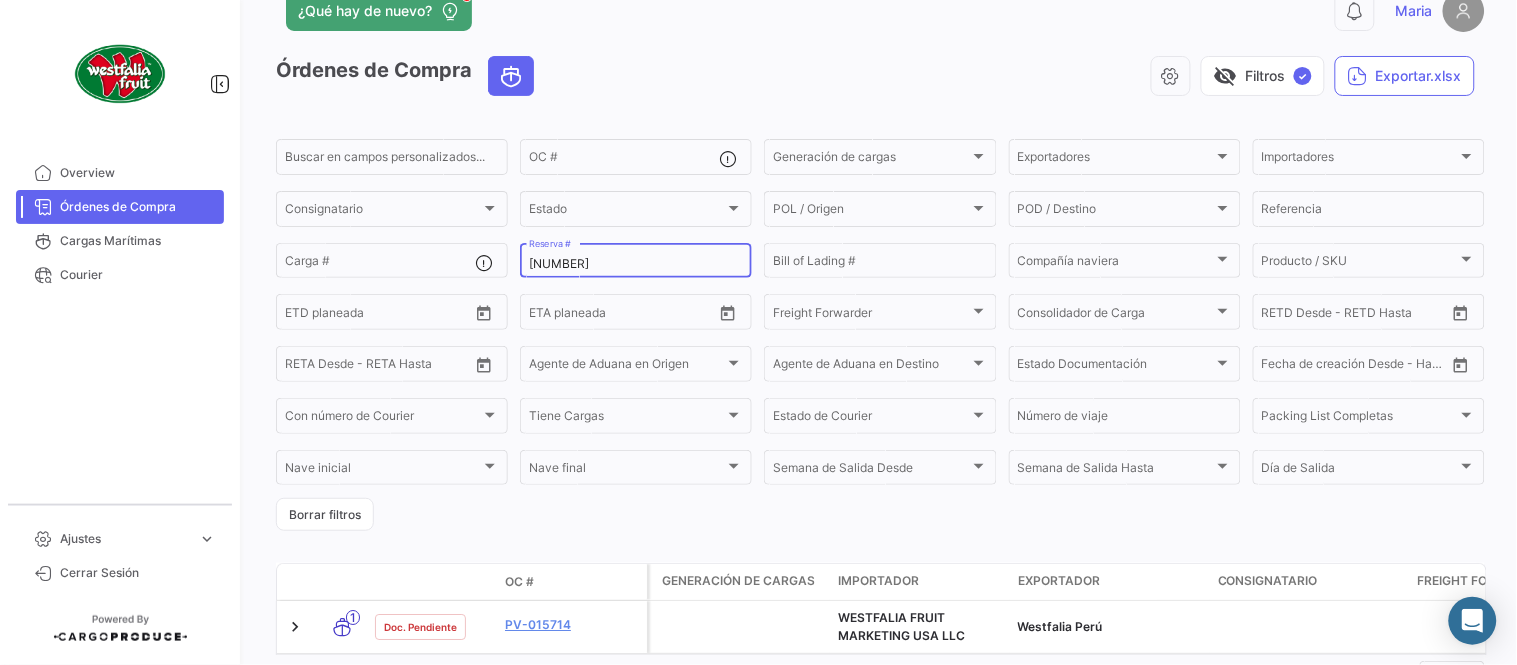 scroll, scrollTop: 25, scrollLeft: 0, axis: vertical 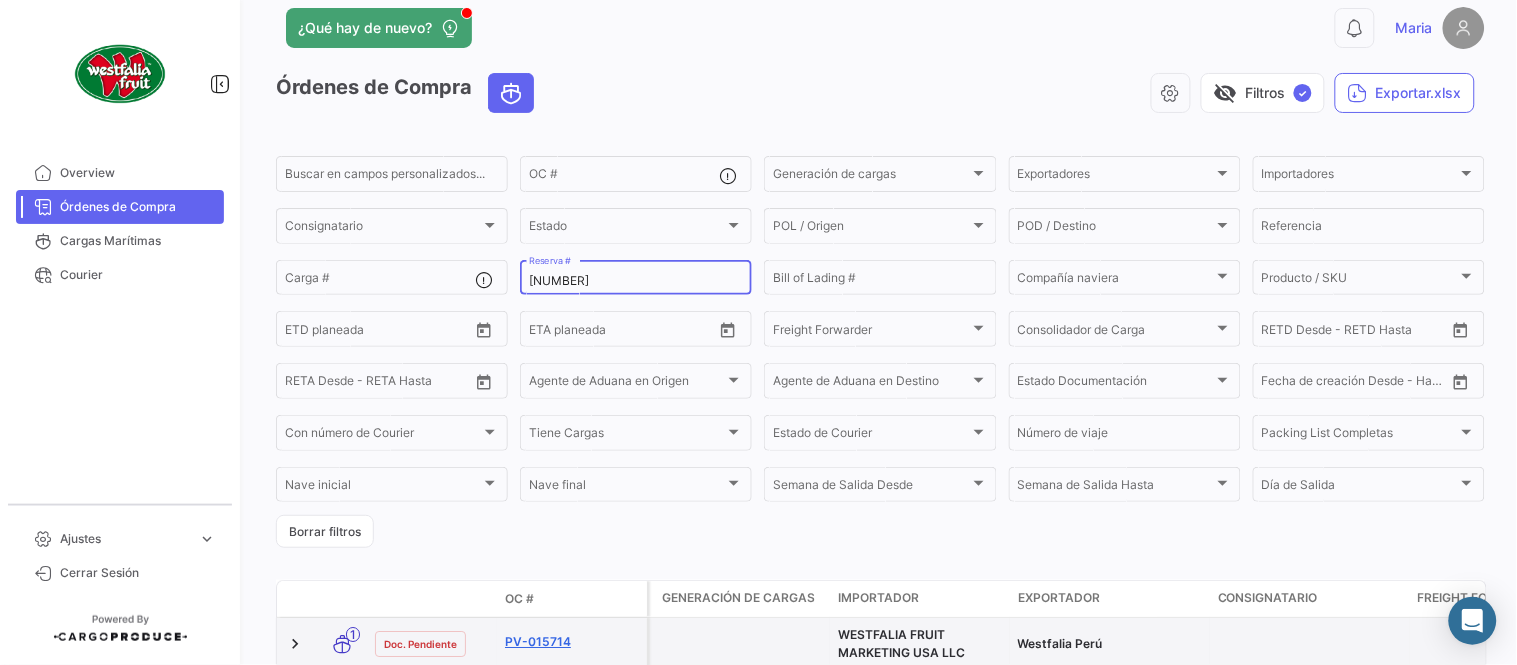 type on "[NUMBER]" 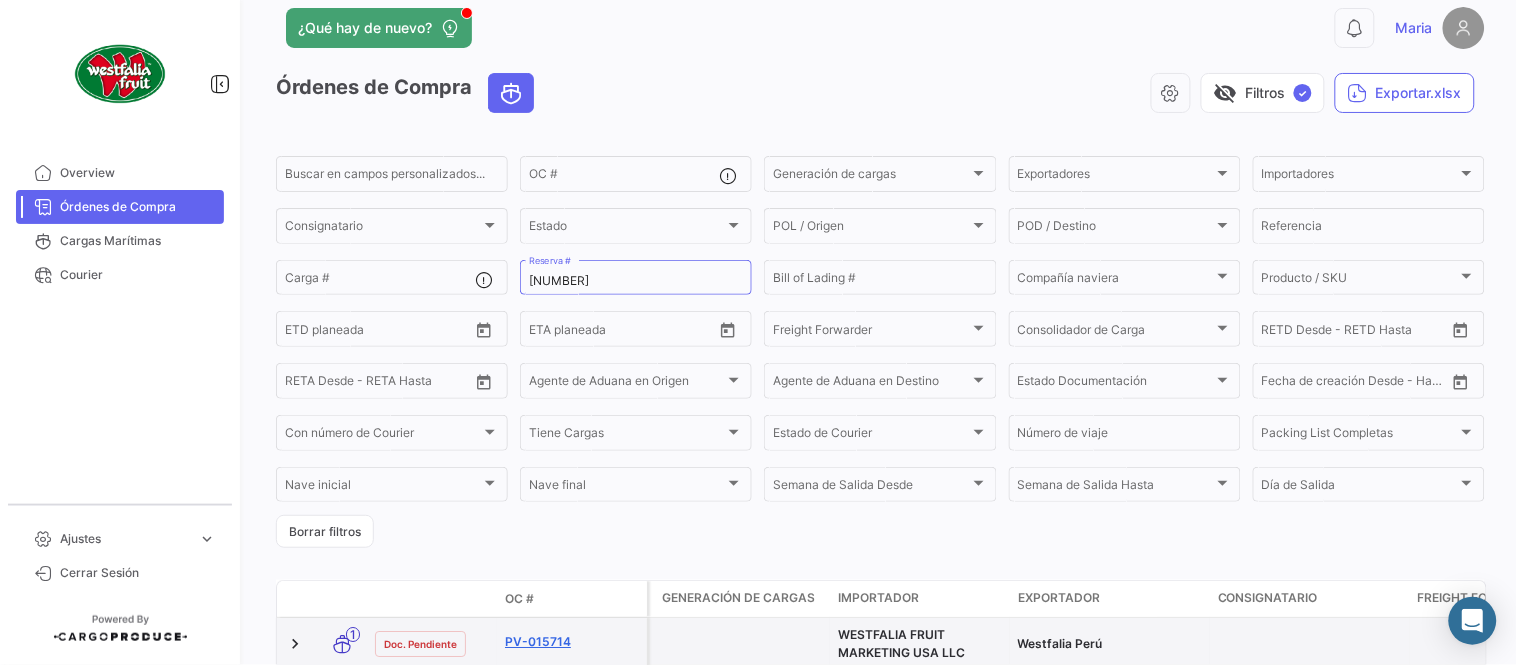 click on "PV-015714" 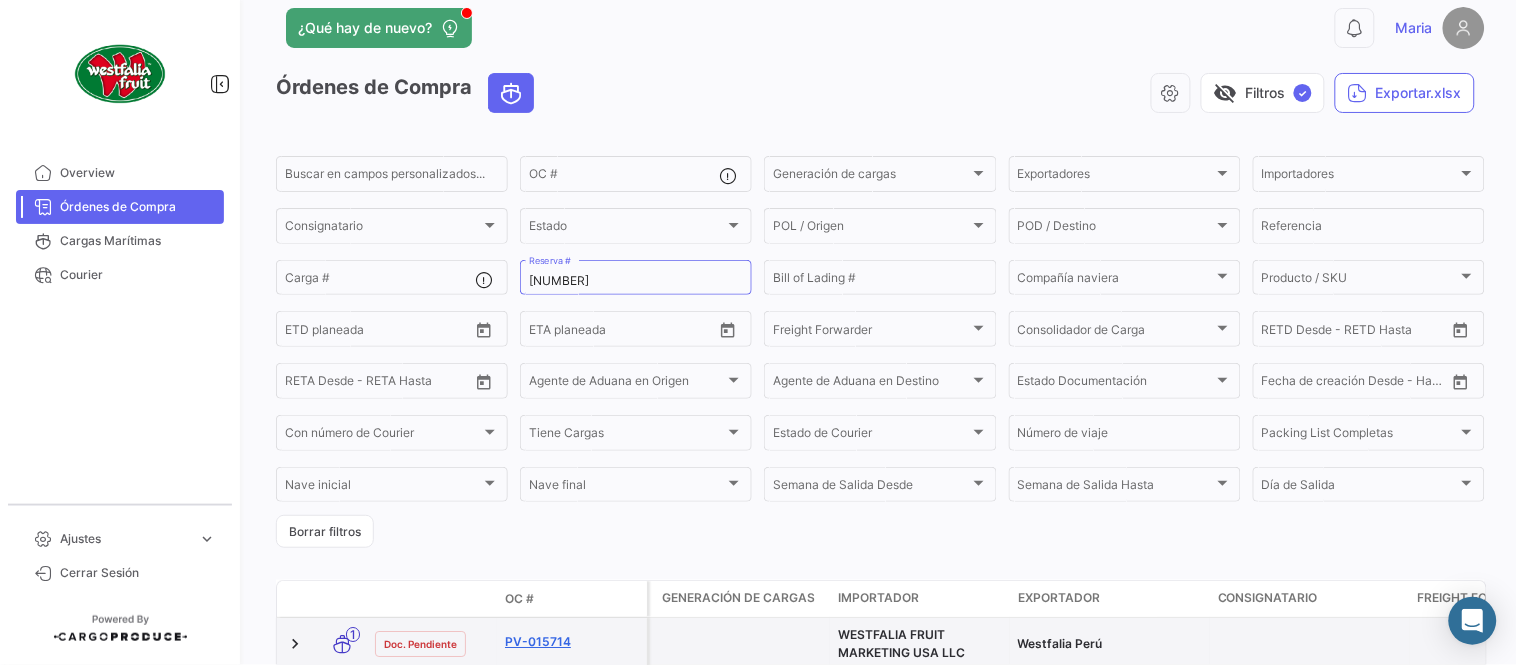 scroll, scrollTop: 0, scrollLeft: 0, axis: both 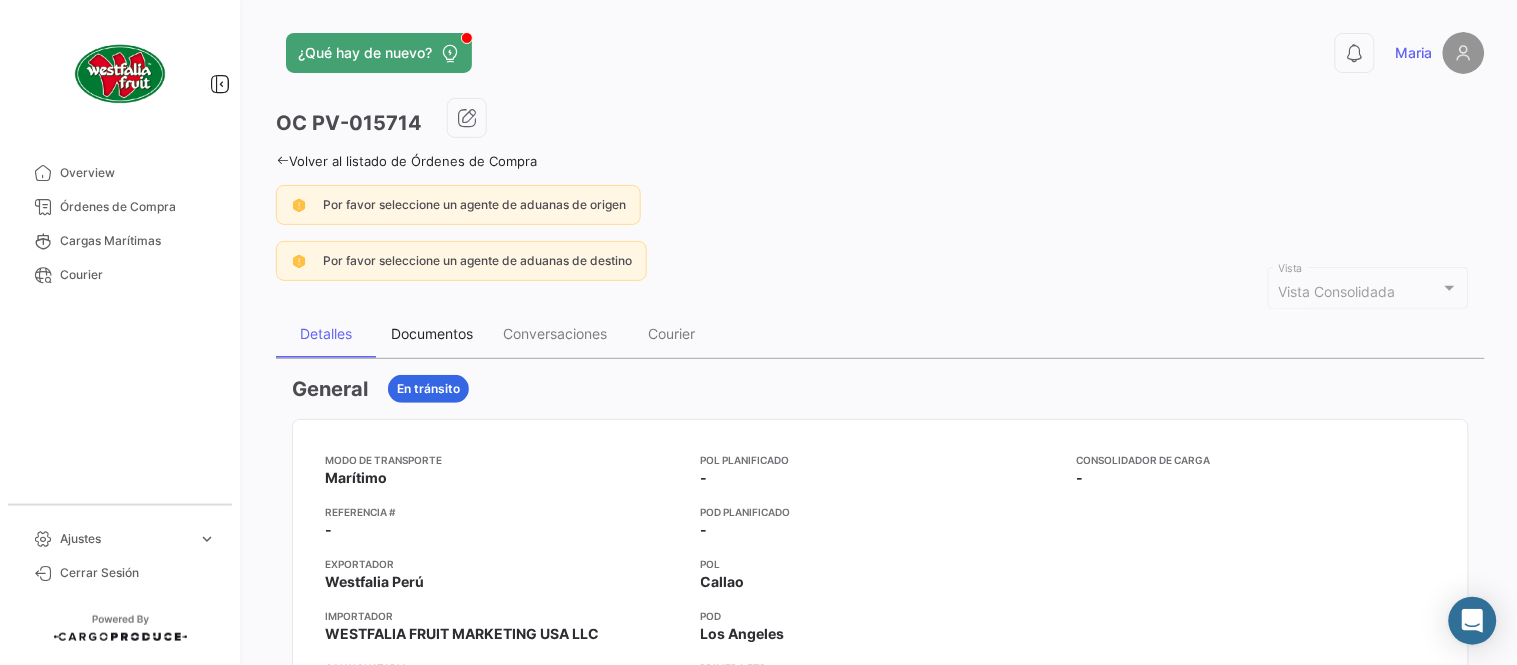 click on "Documentos" at bounding box center [432, 334] 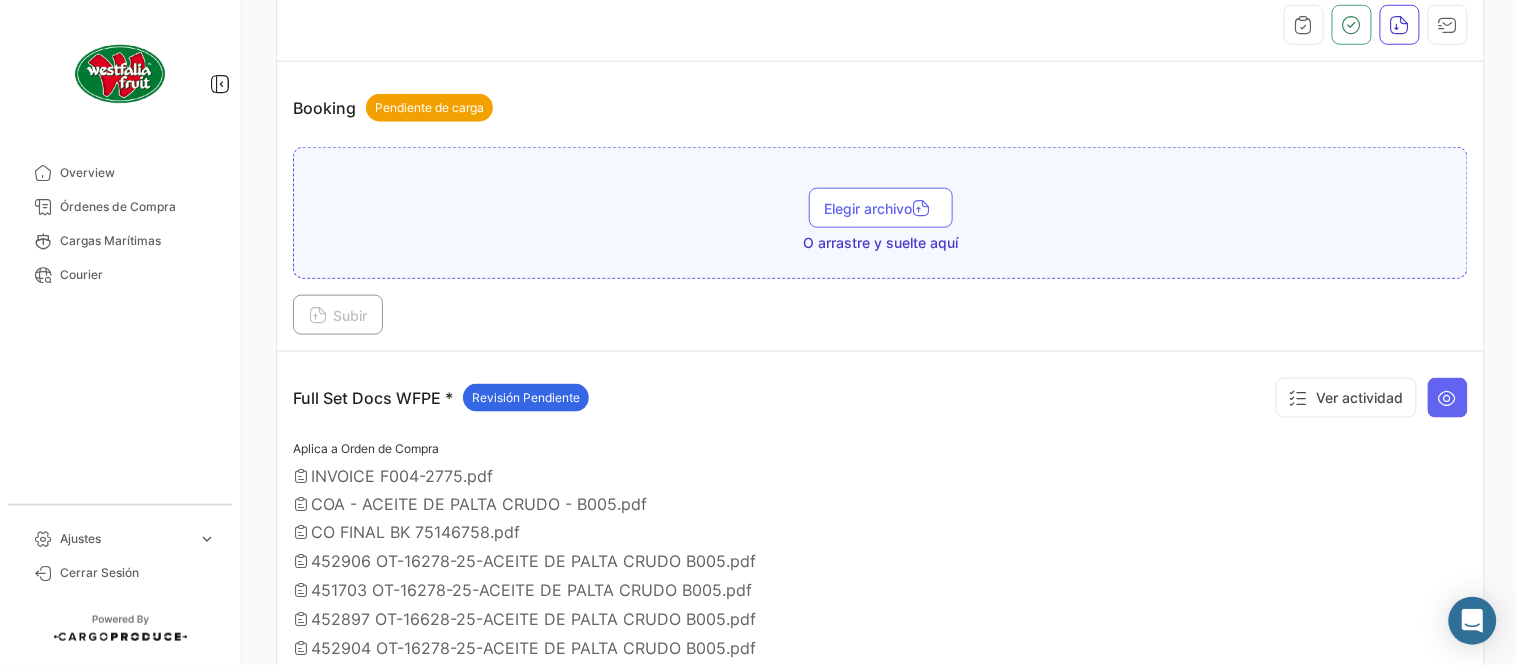 scroll, scrollTop: 665, scrollLeft: 0, axis: vertical 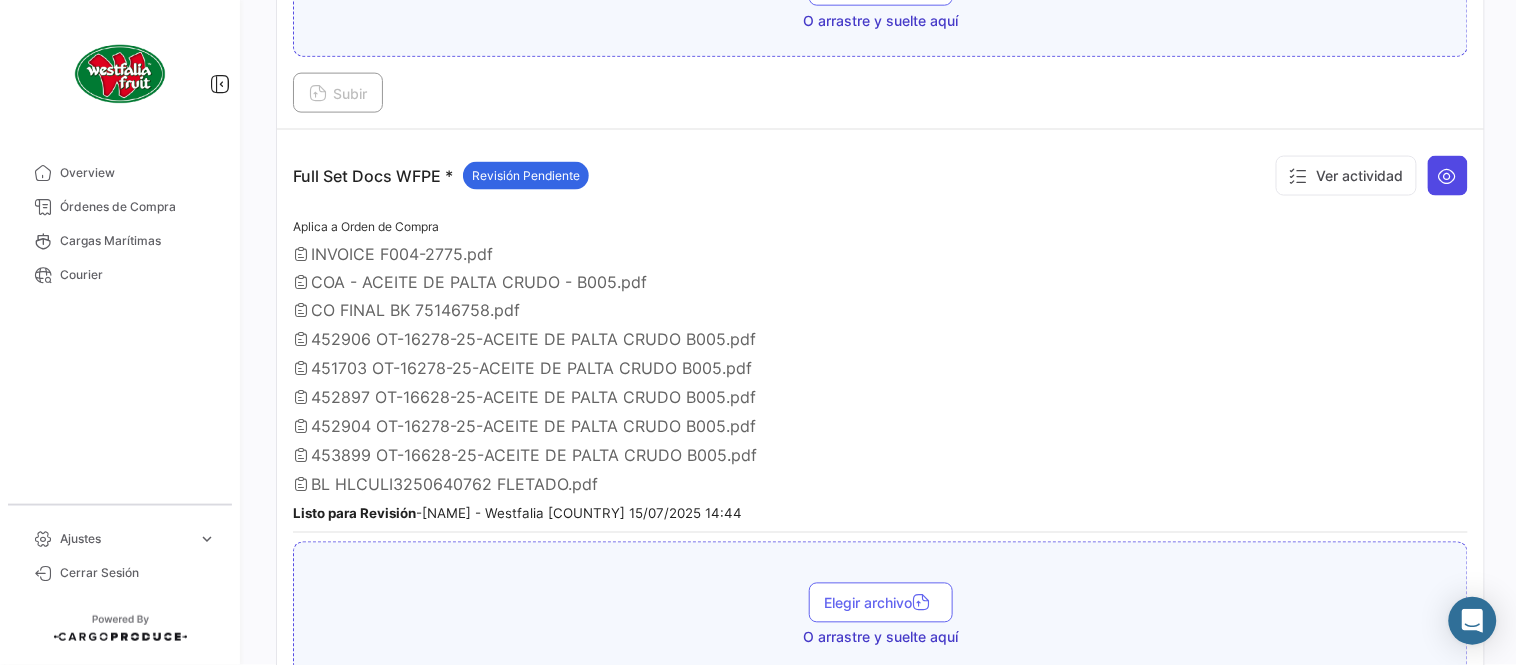 click at bounding box center (1448, 176) 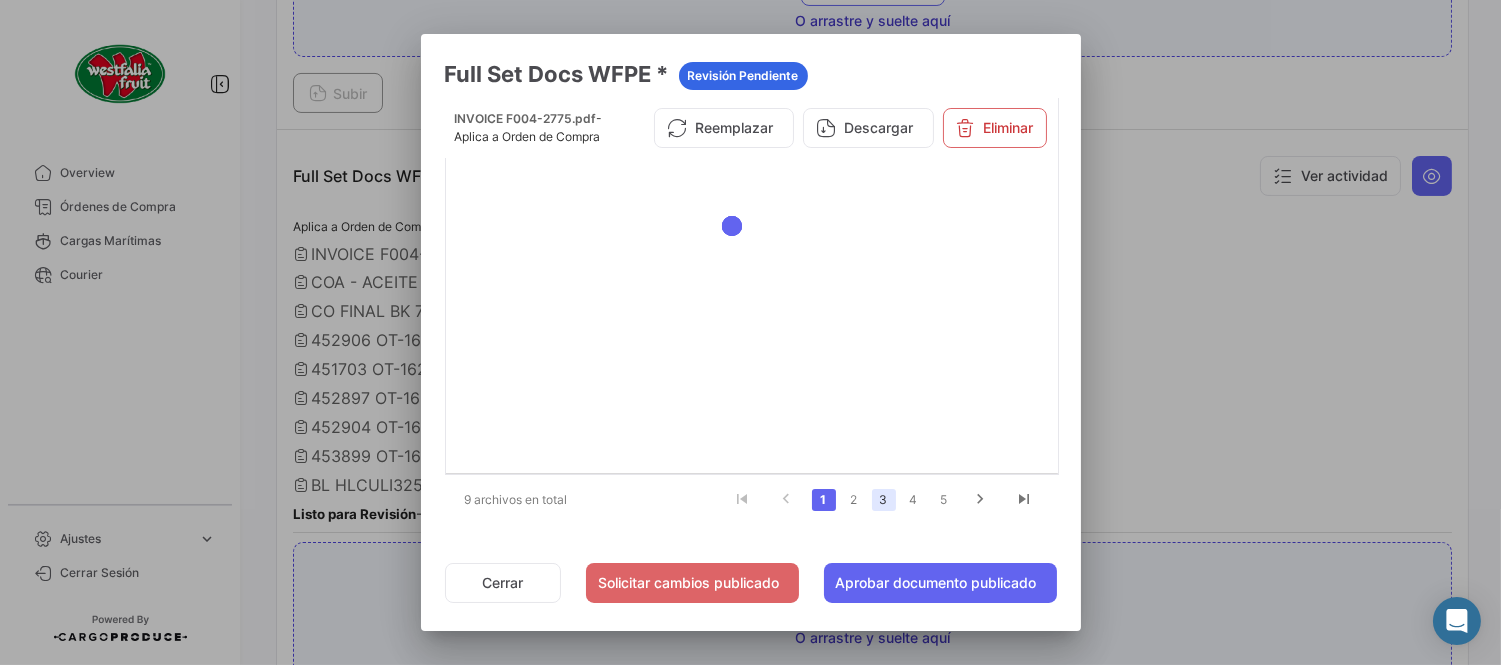 click on "3" 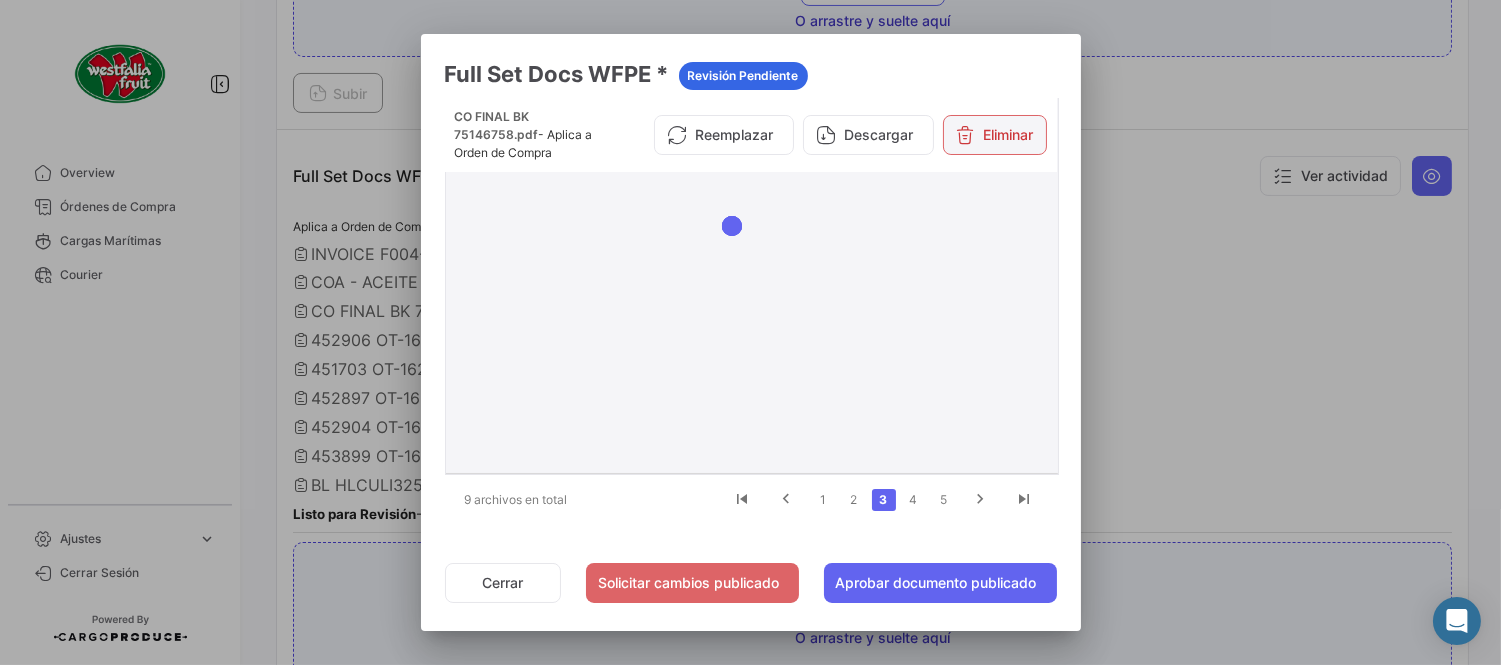 click at bounding box center [966, 135] 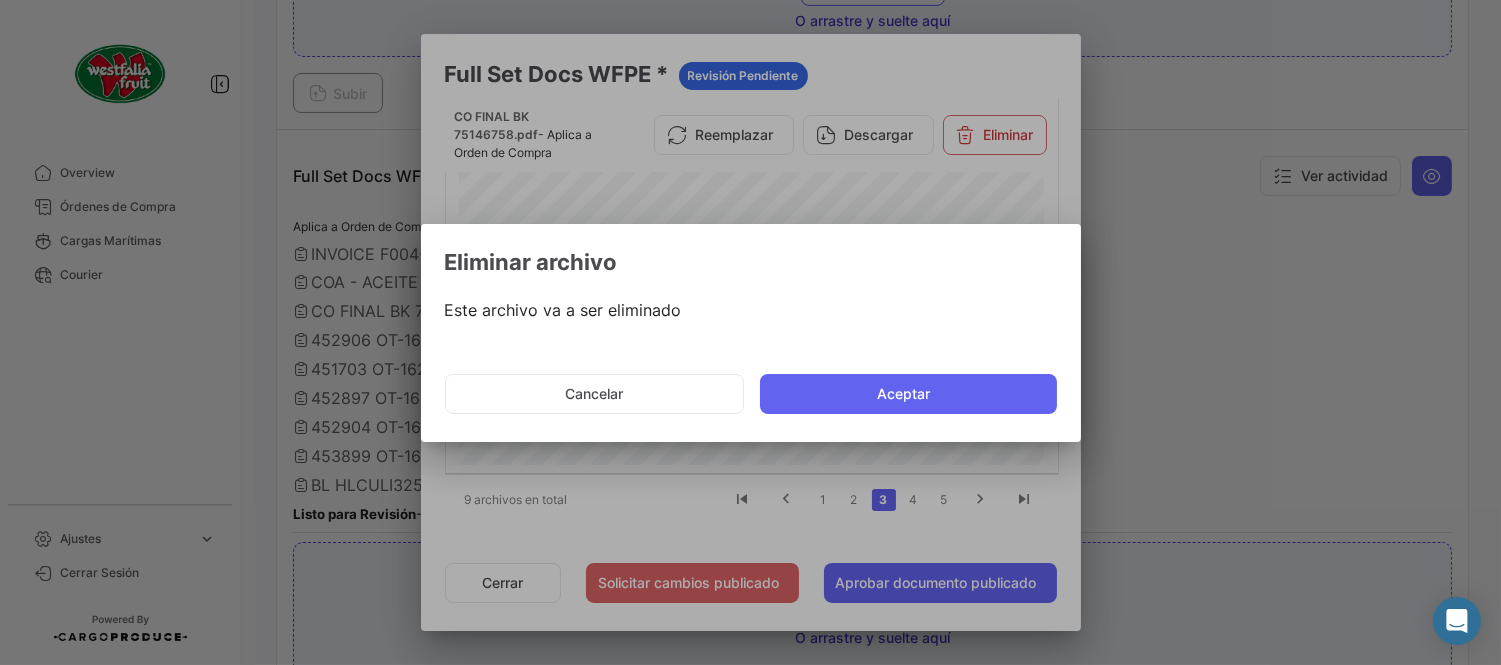 click on "Aceptar" 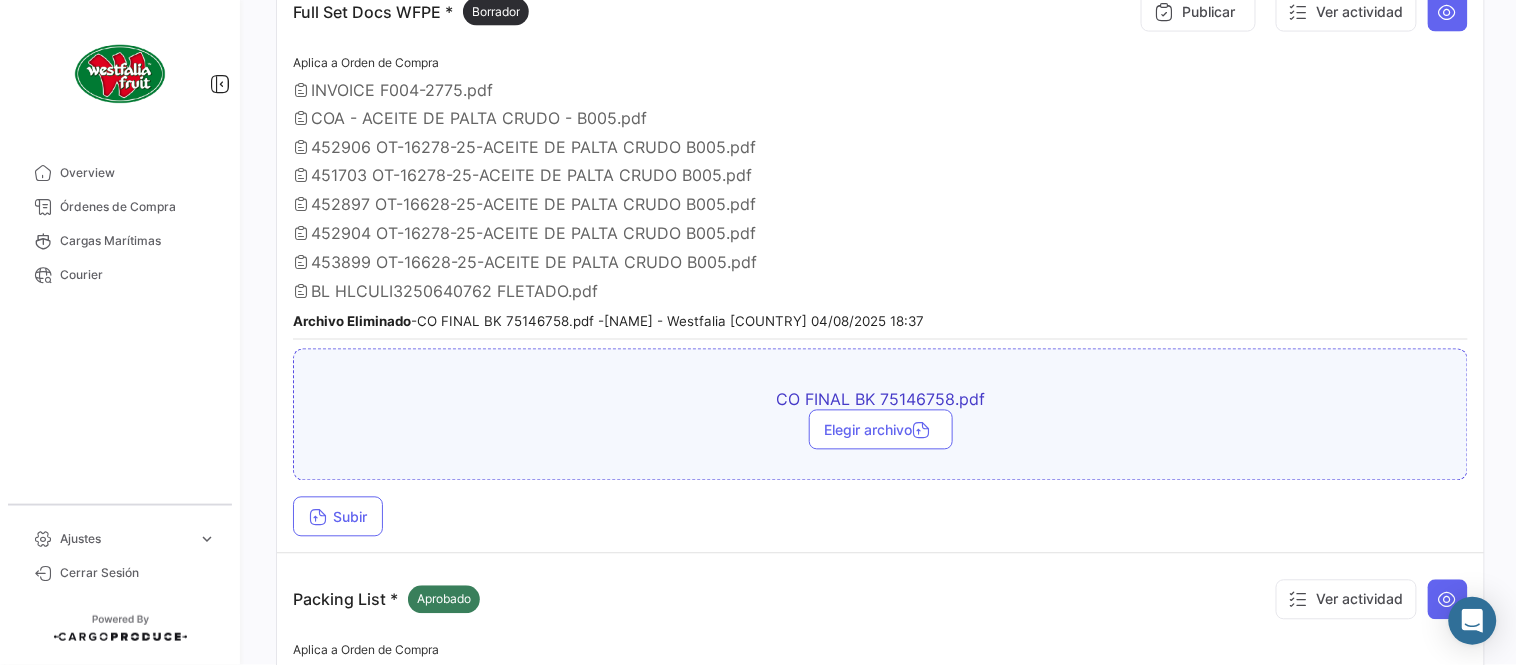scroll, scrollTop: 887, scrollLeft: 0, axis: vertical 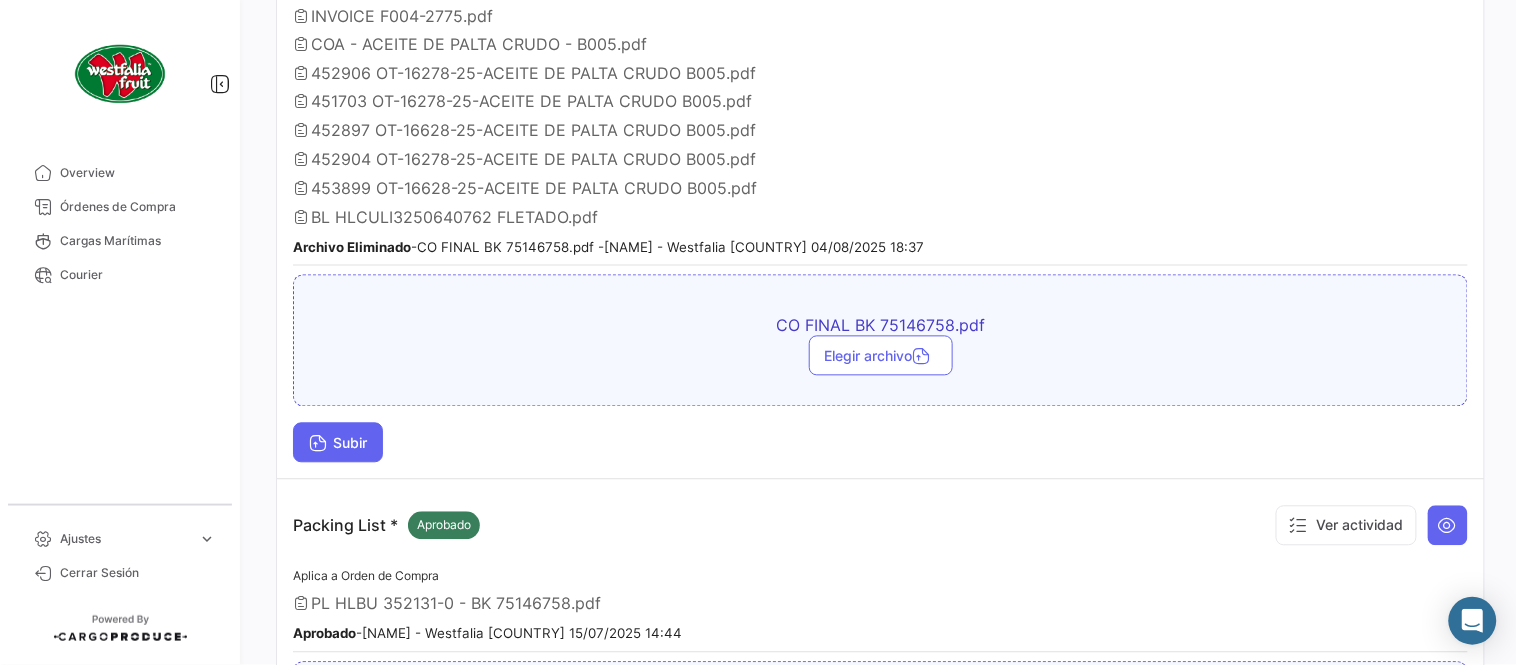 click on "Subir" at bounding box center [338, 443] 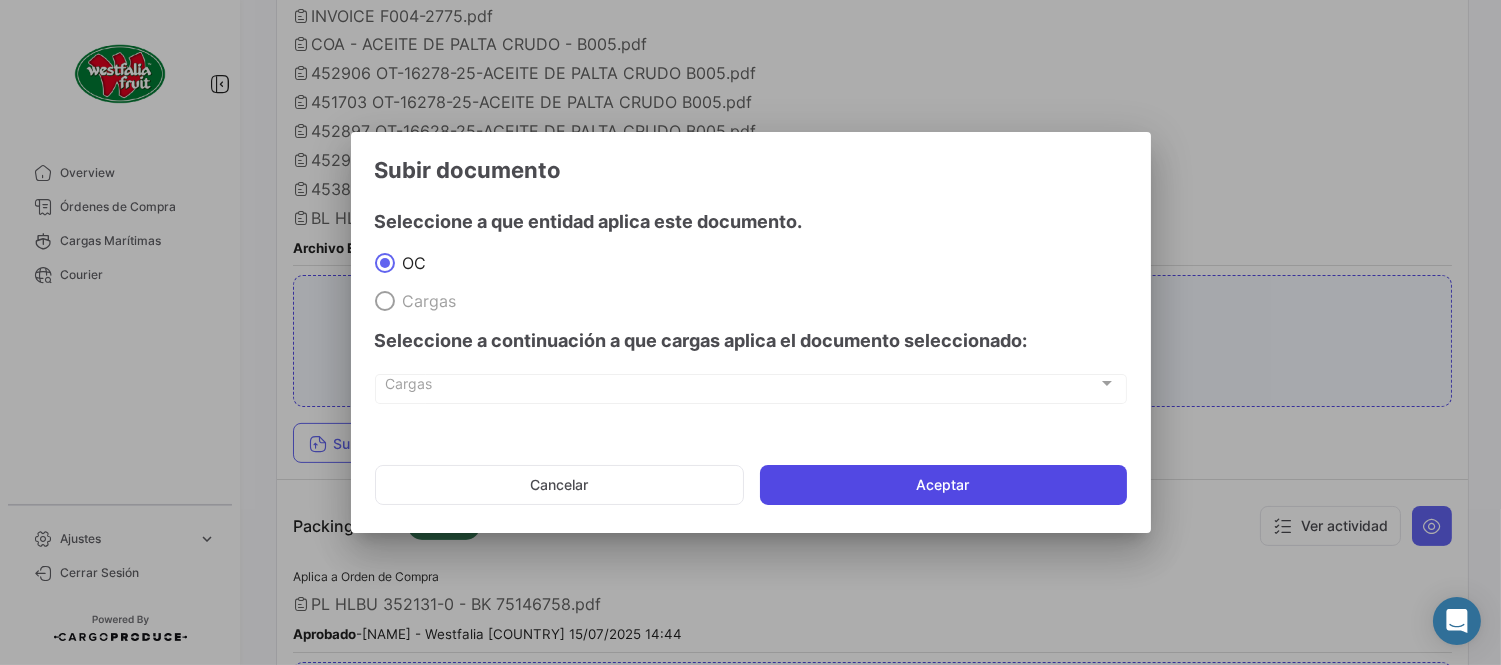 click on "Aceptar" 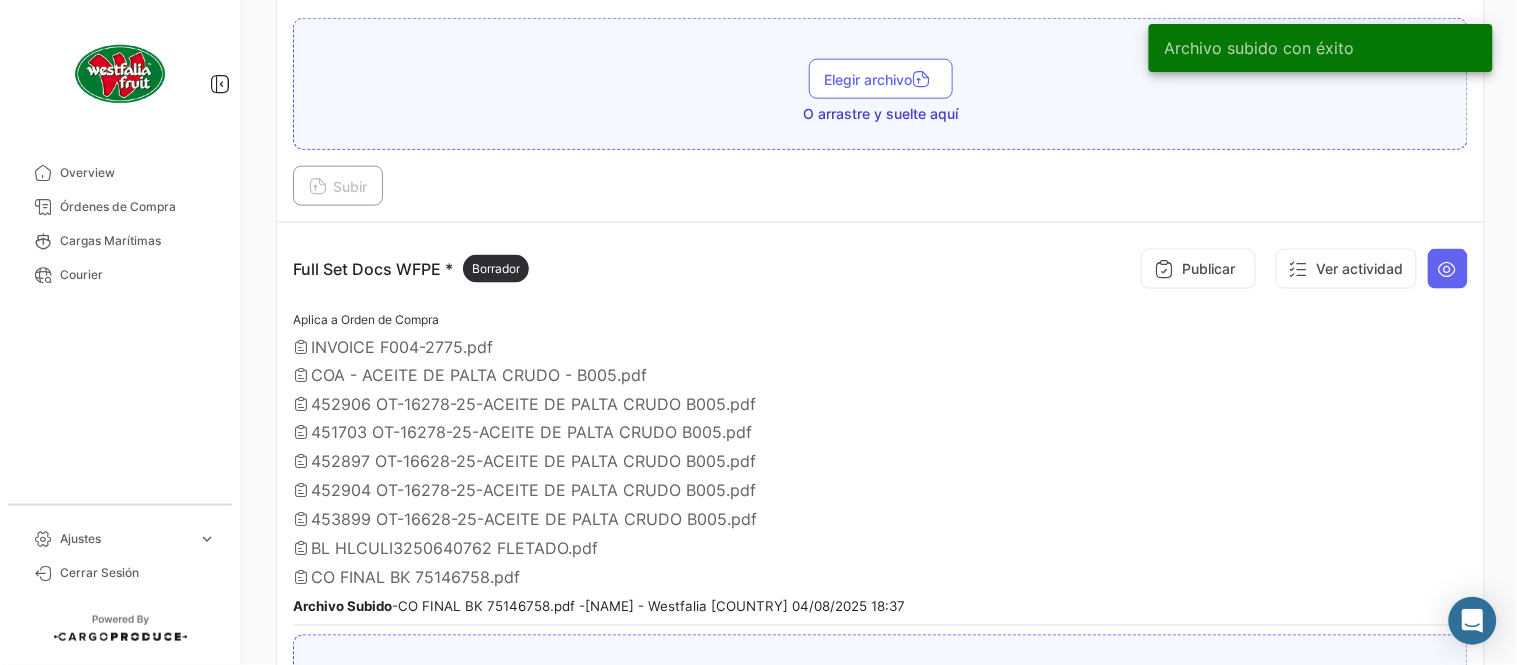 scroll, scrollTop: 554, scrollLeft: 0, axis: vertical 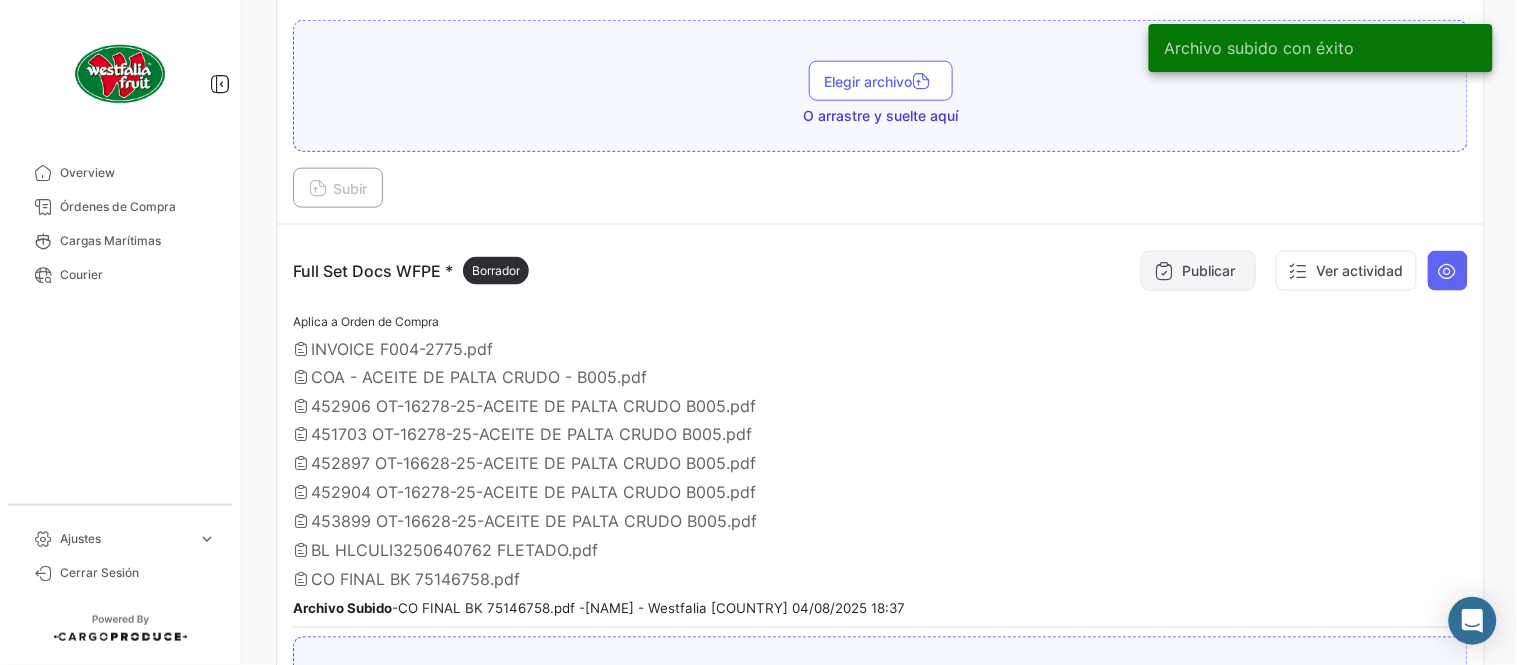 click on "Publicar" at bounding box center [1198, 271] 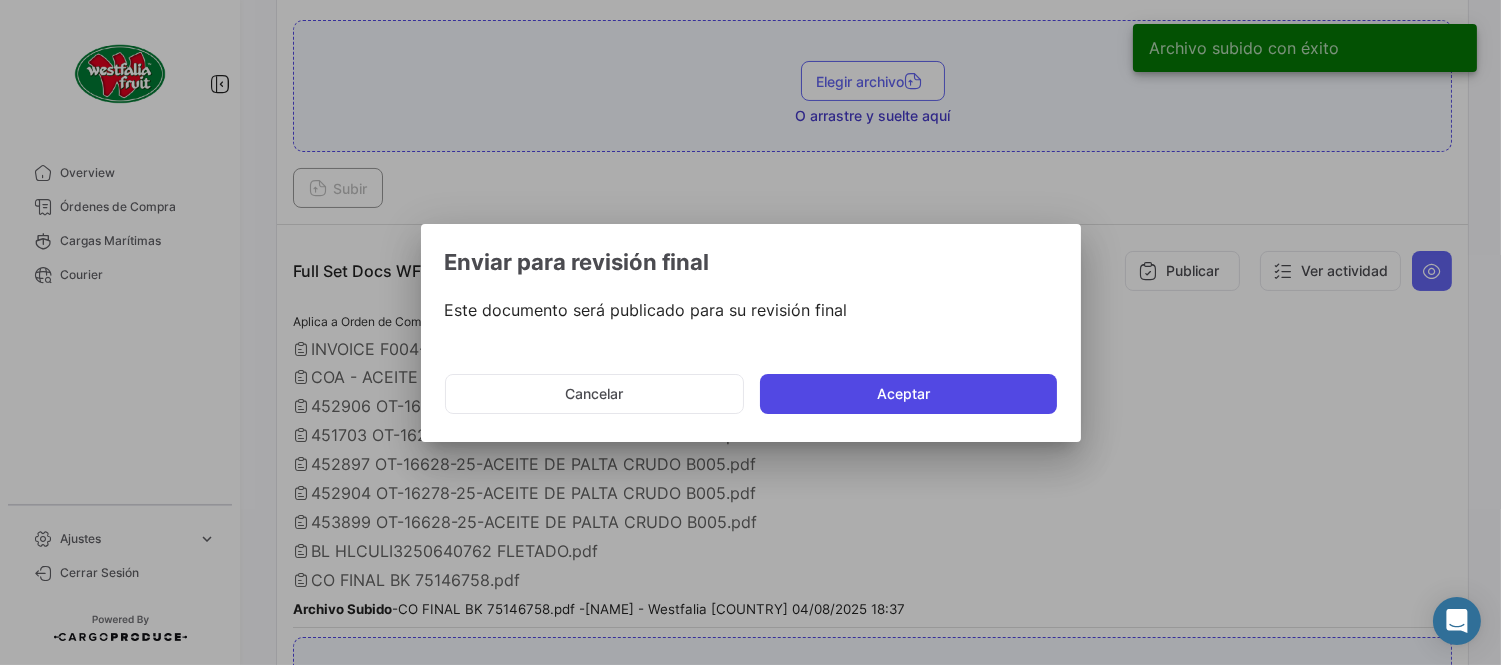 click on "Aceptar" 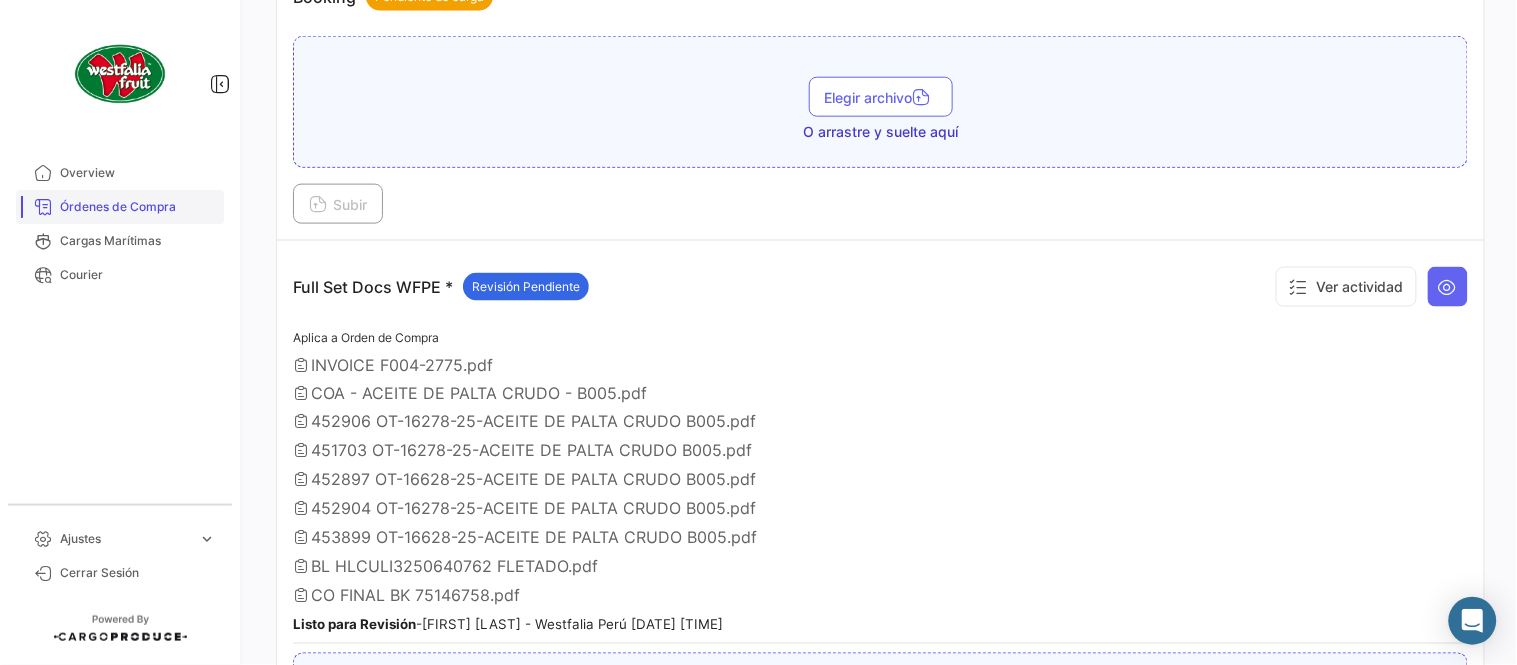 click on "Órdenes de Compra" at bounding box center (120, 207) 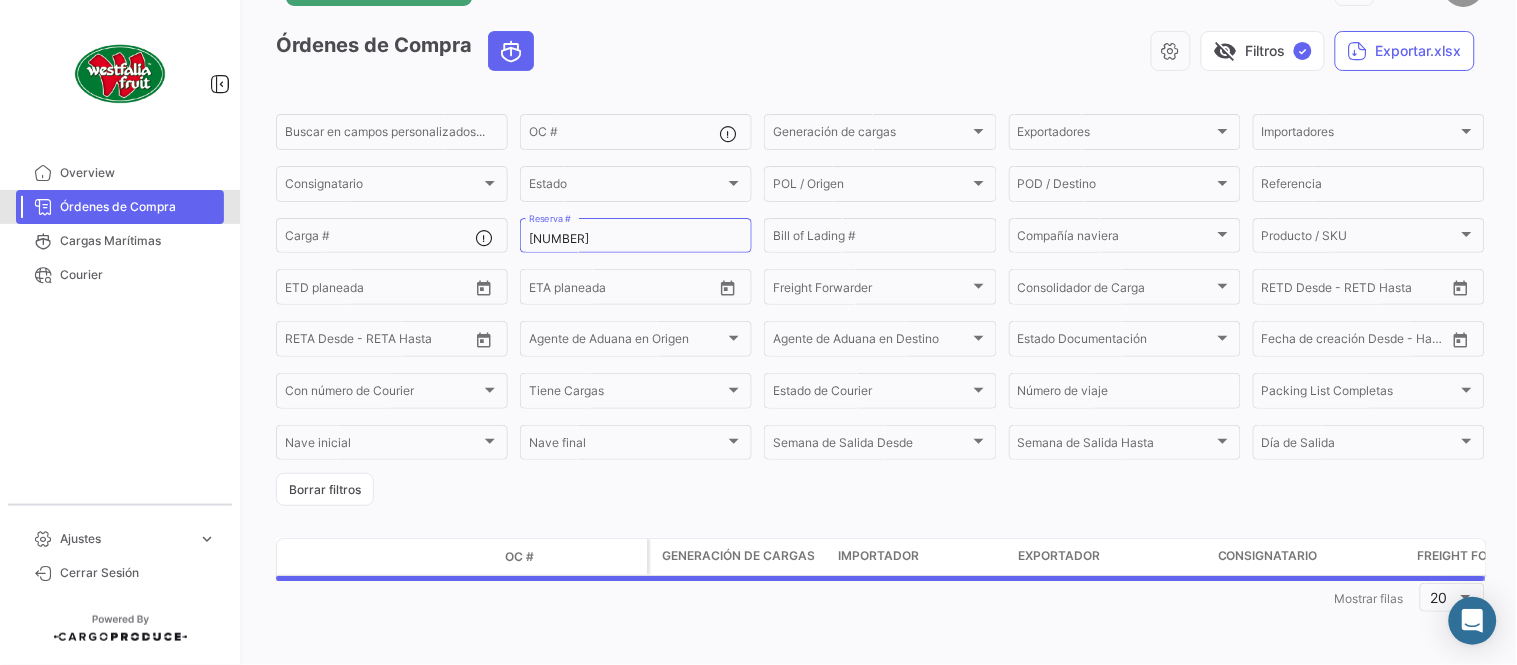 scroll, scrollTop: 0, scrollLeft: 0, axis: both 